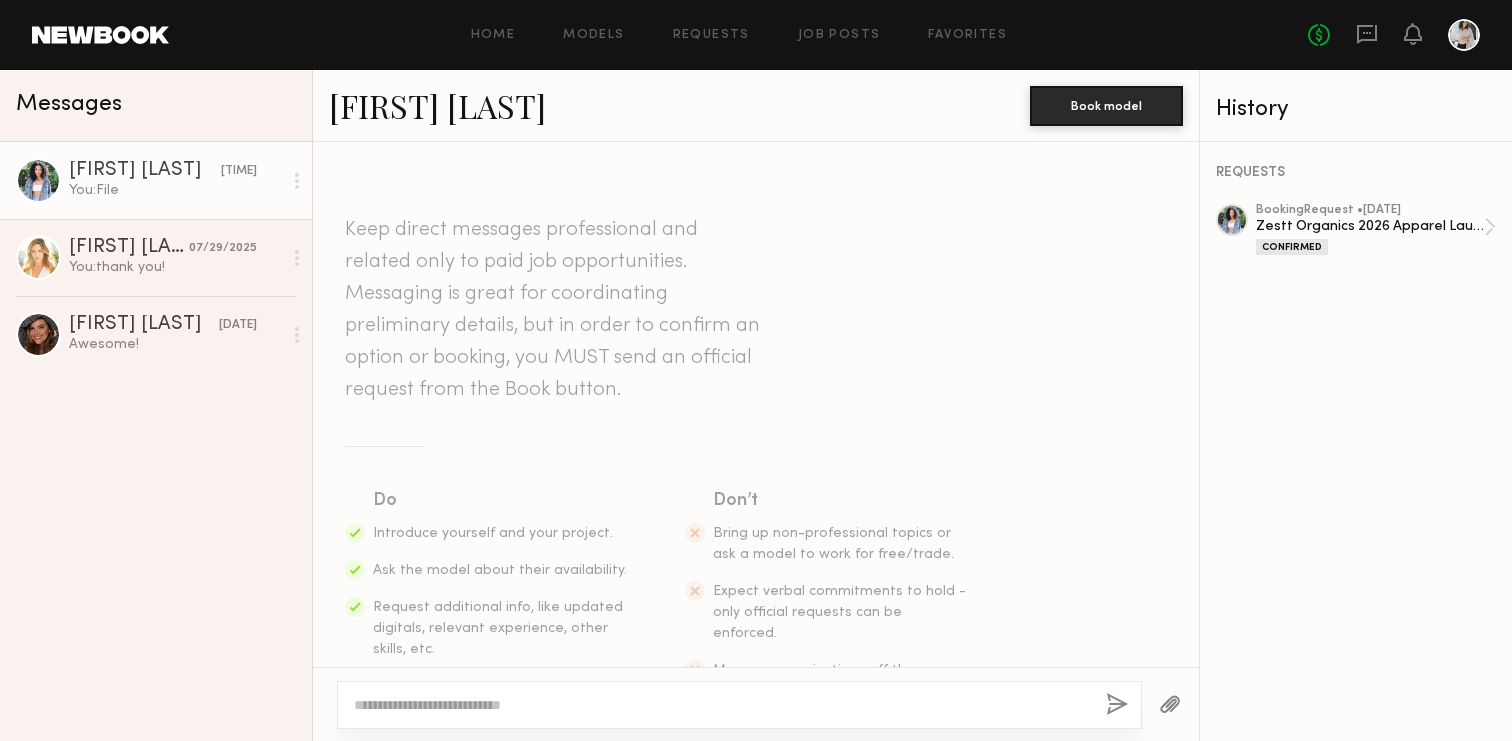 click on "[FIRST] [LAST]" 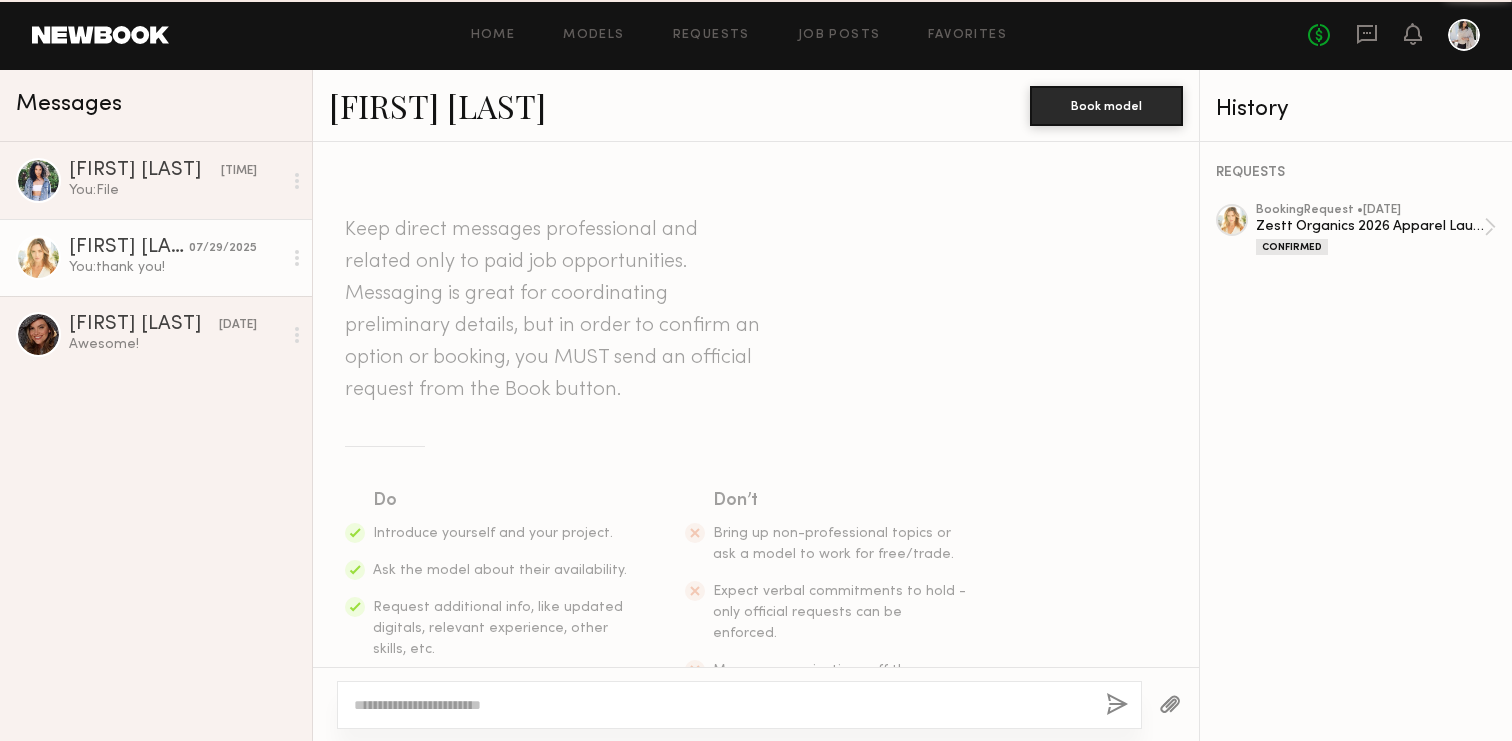 scroll, scrollTop: 1952, scrollLeft: 0, axis: vertical 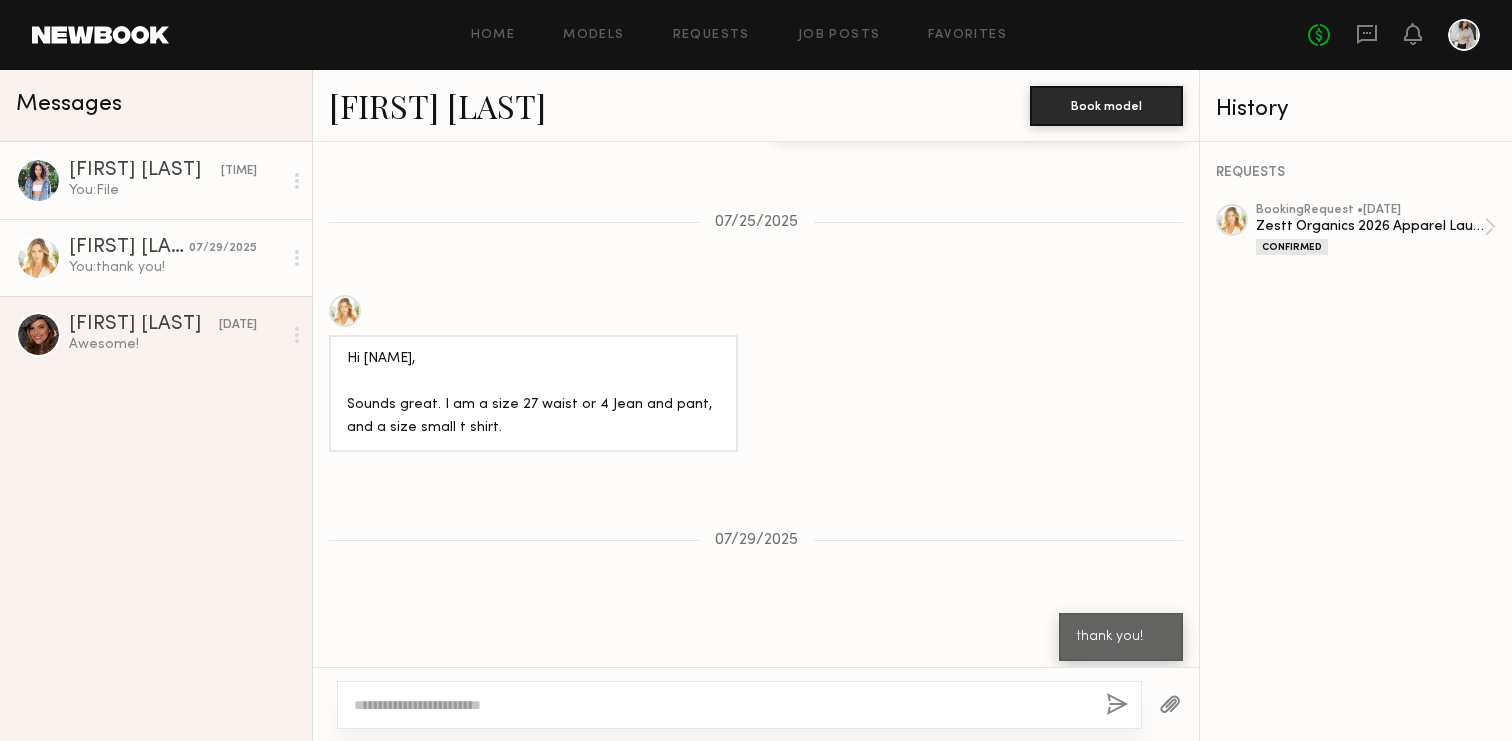 click on "[FIRST] [LAST] [TIME] You:  File" 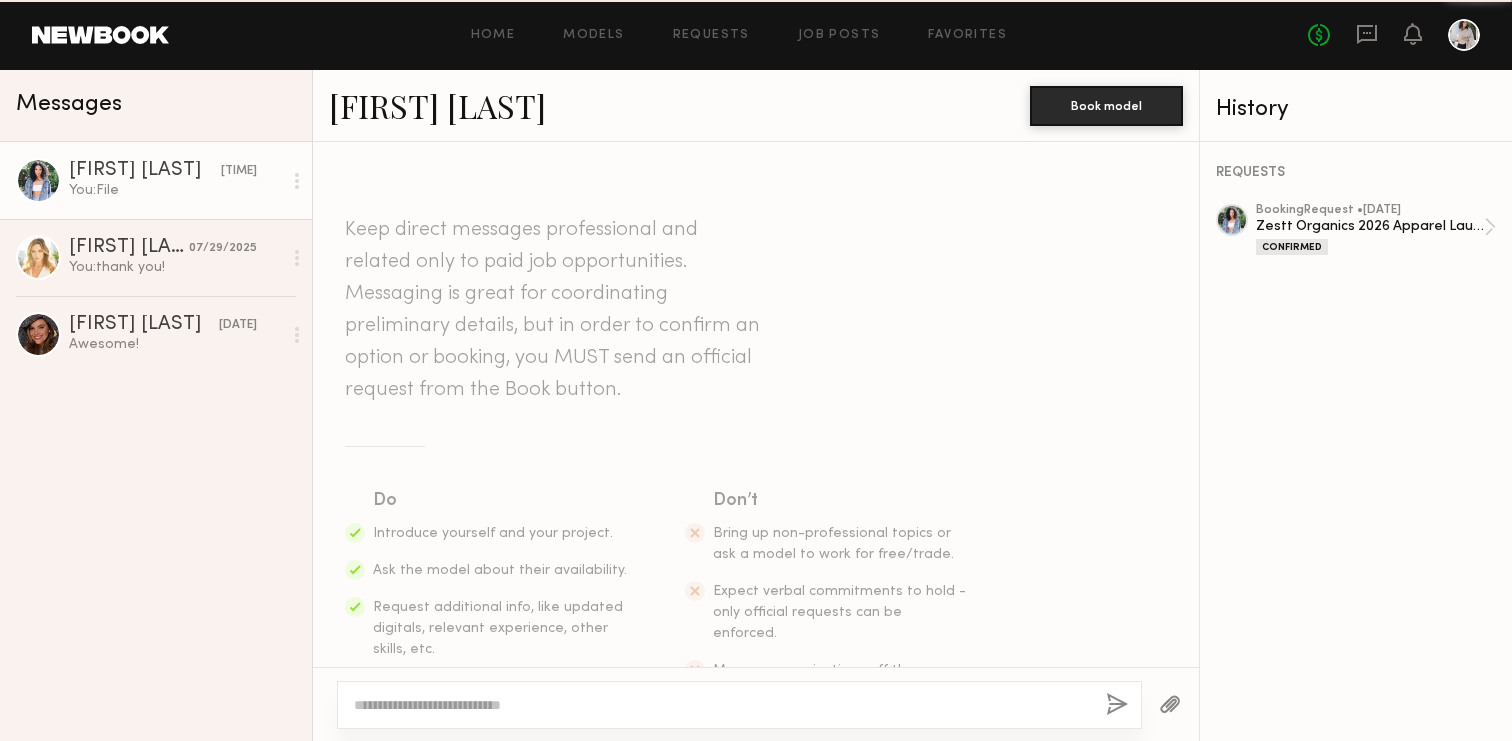 scroll, scrollTop: 2472, scrollLeft: 0, axis: vertical 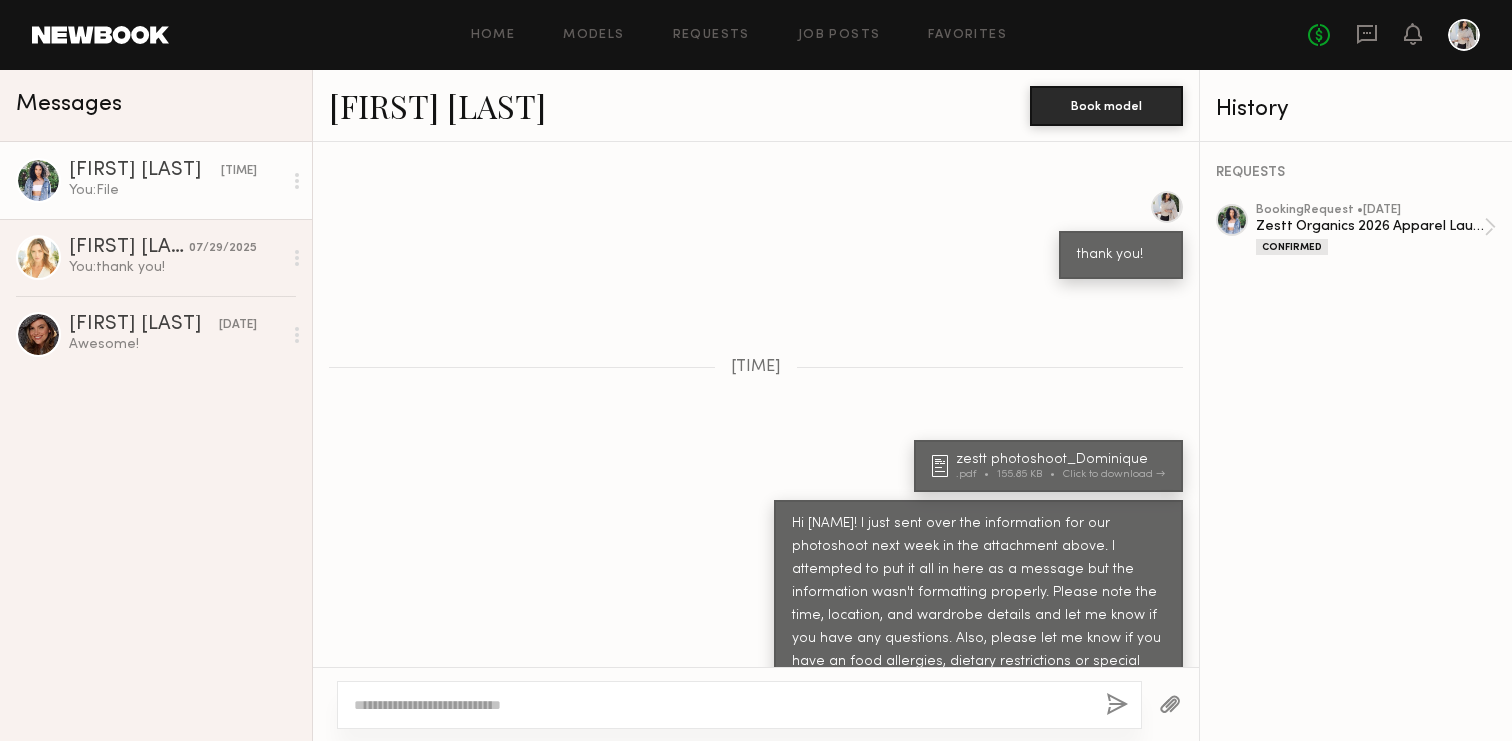 drag, startPoint x: 794, startPoint y: 465, endPoint x: 1096, endPoint y: 659, distance: 358.9429 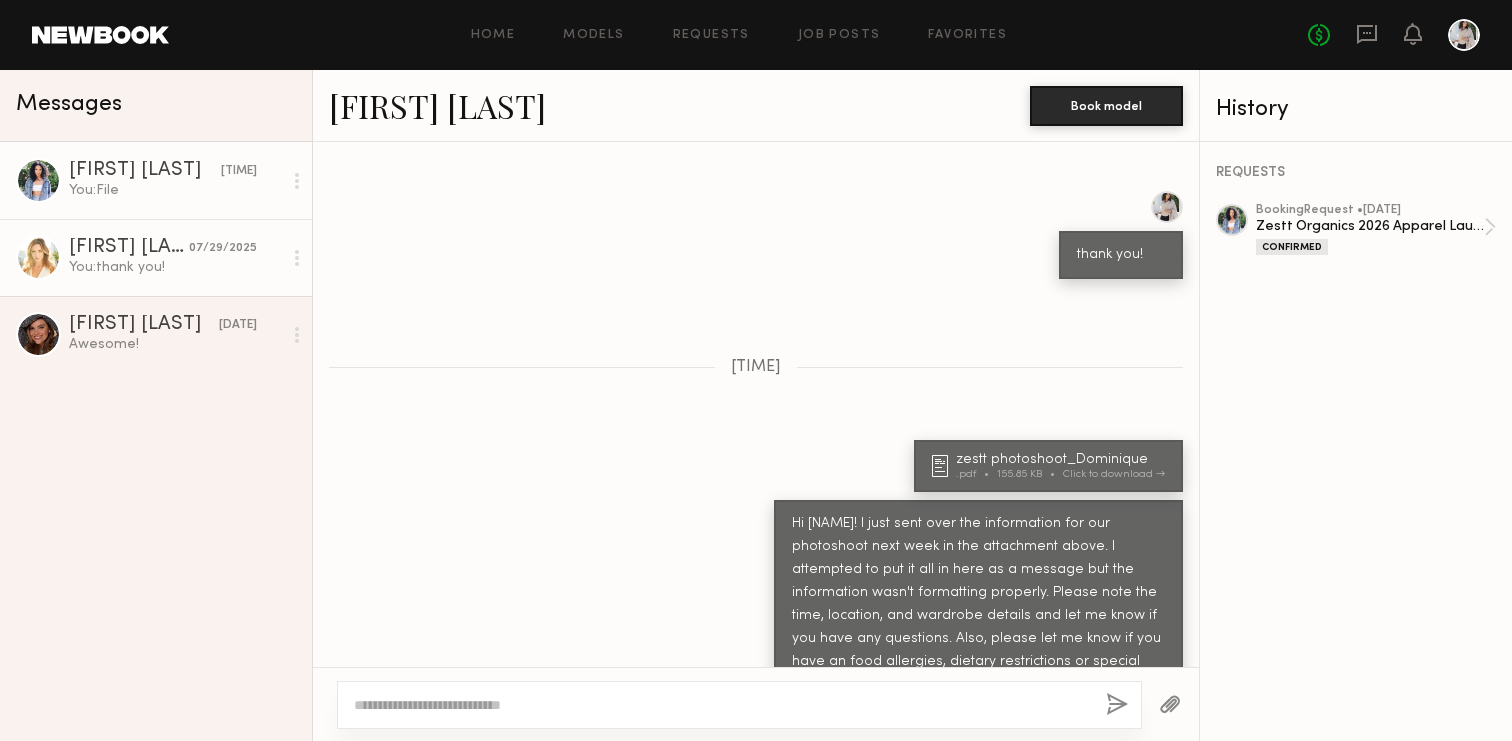 click on "[FIRST] [LAST]" 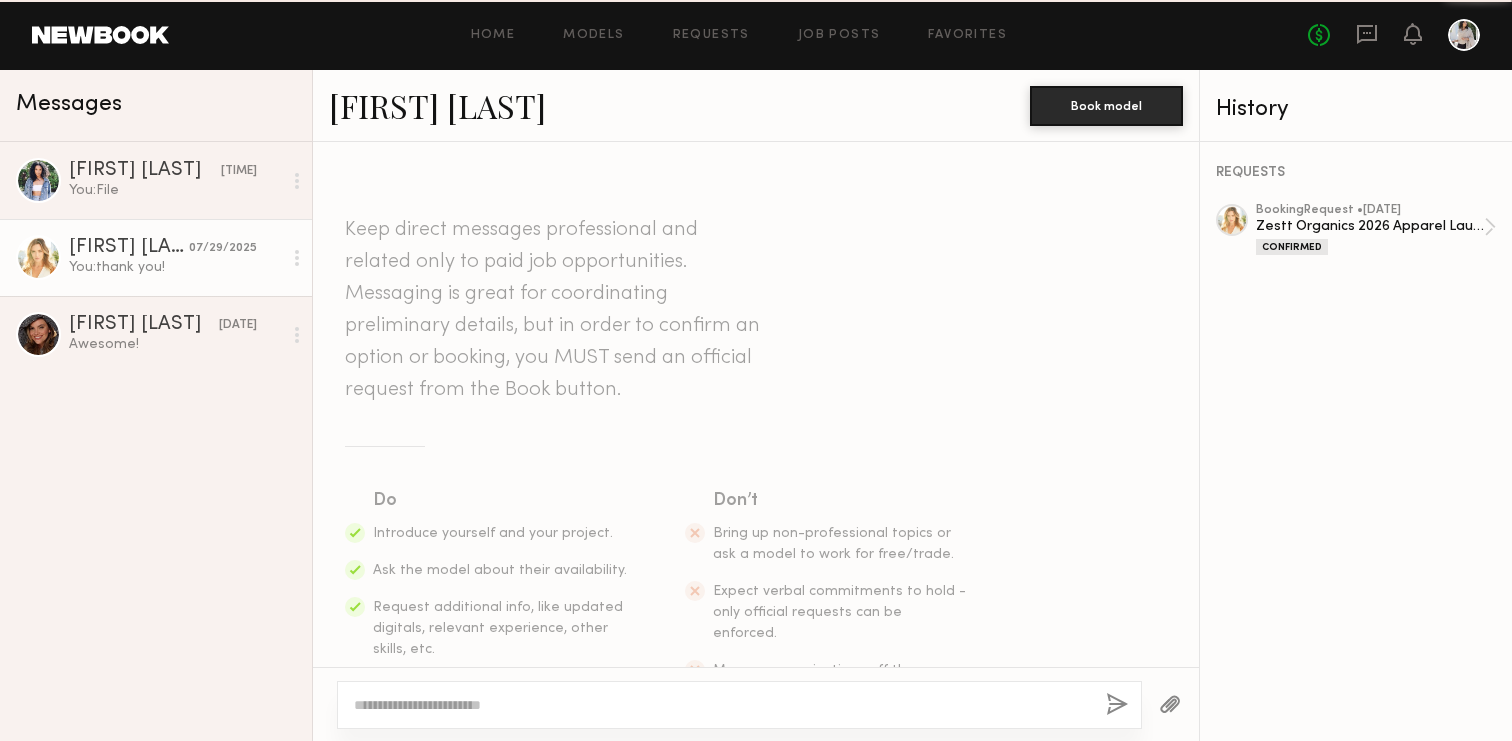 scroll, scrollTop: 1952, scrollLeft: 0, axis: vertical 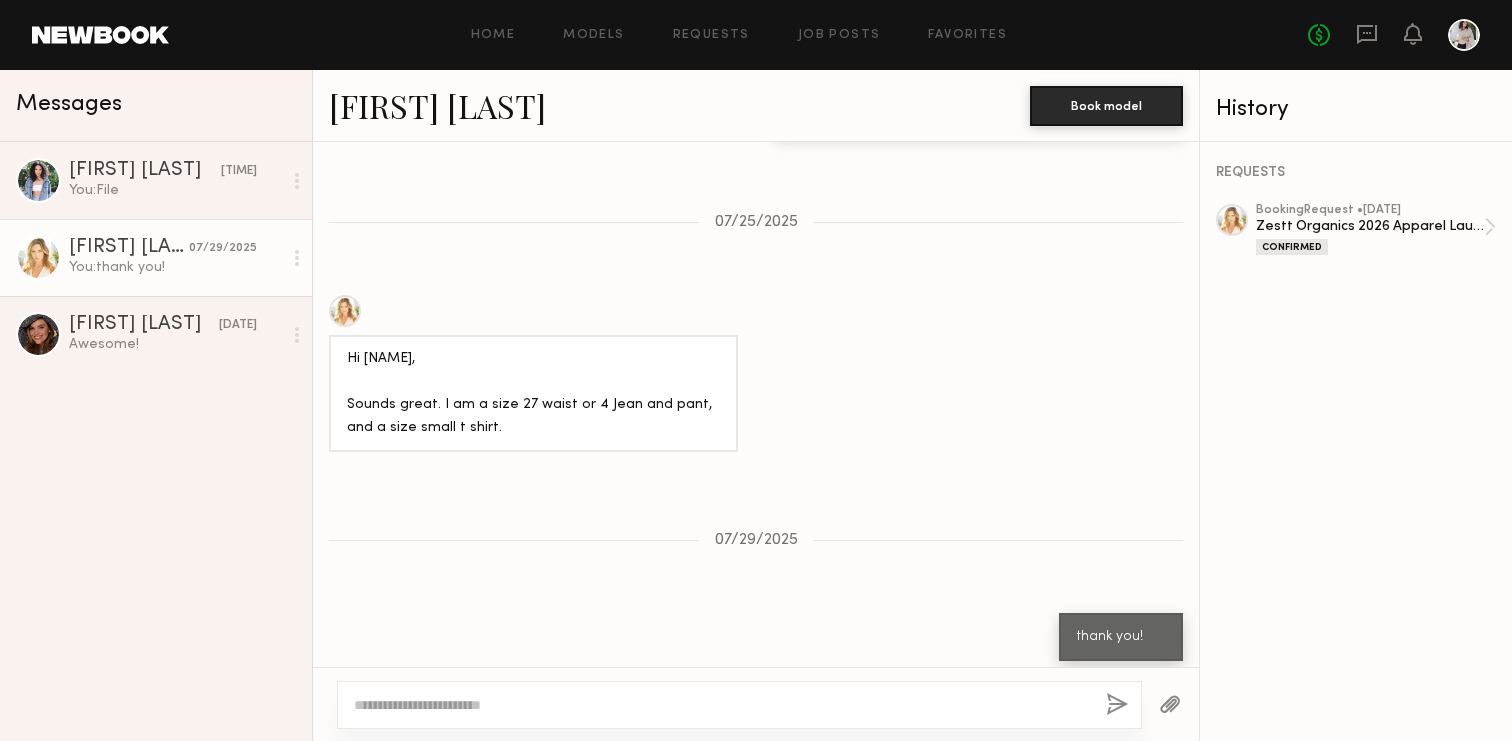 click 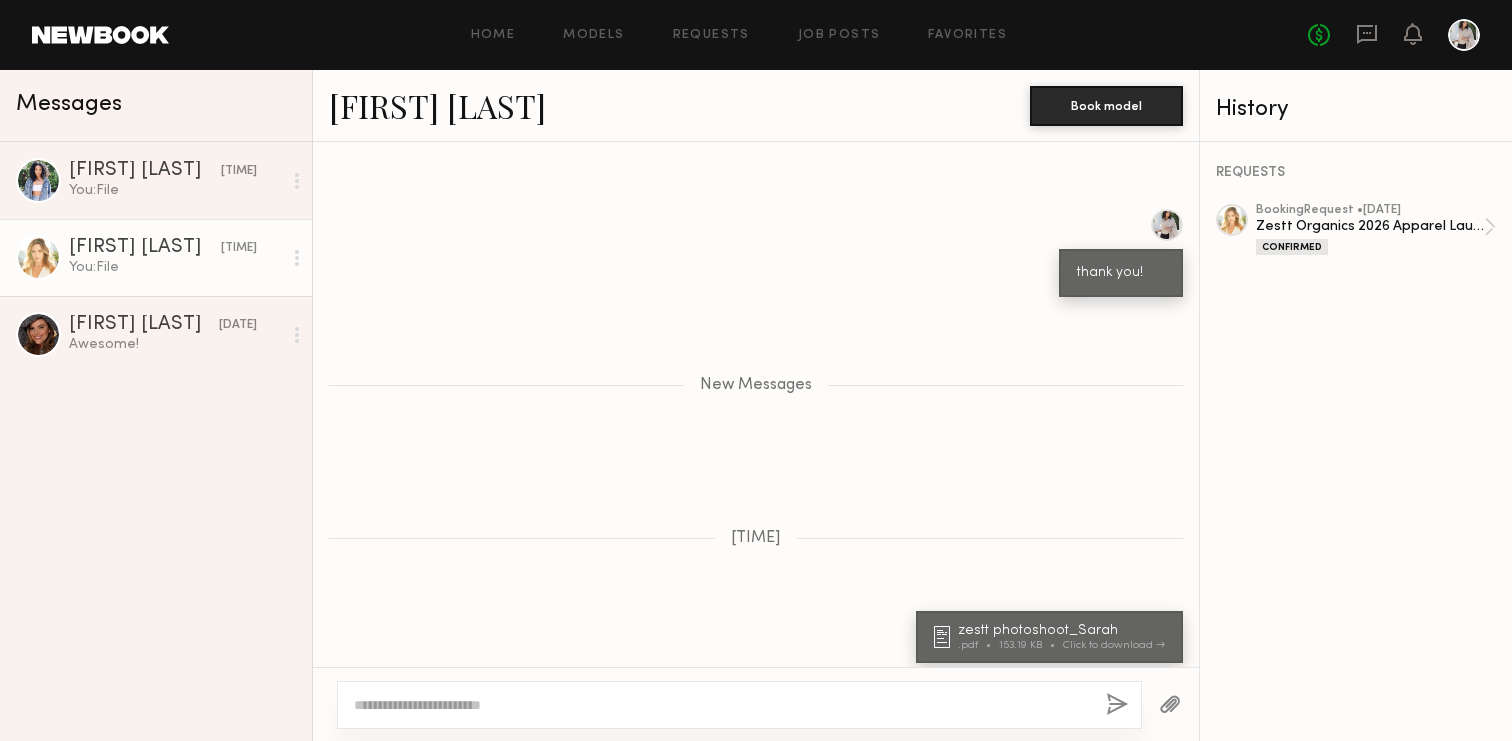 click 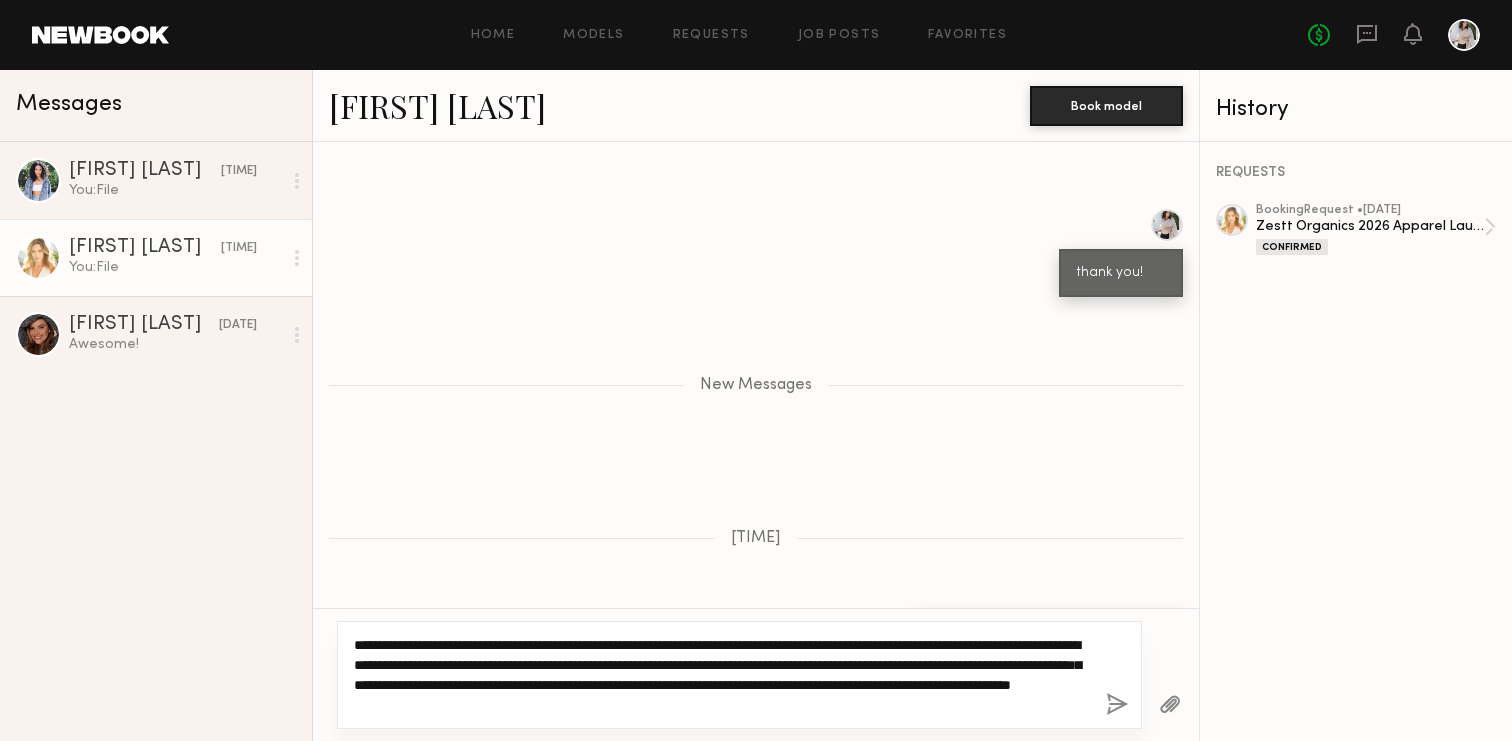 drag, startPoint x: 438, startPoint y: 646, endPoint x: 373, endPoint y: 642, distance: 65.12296 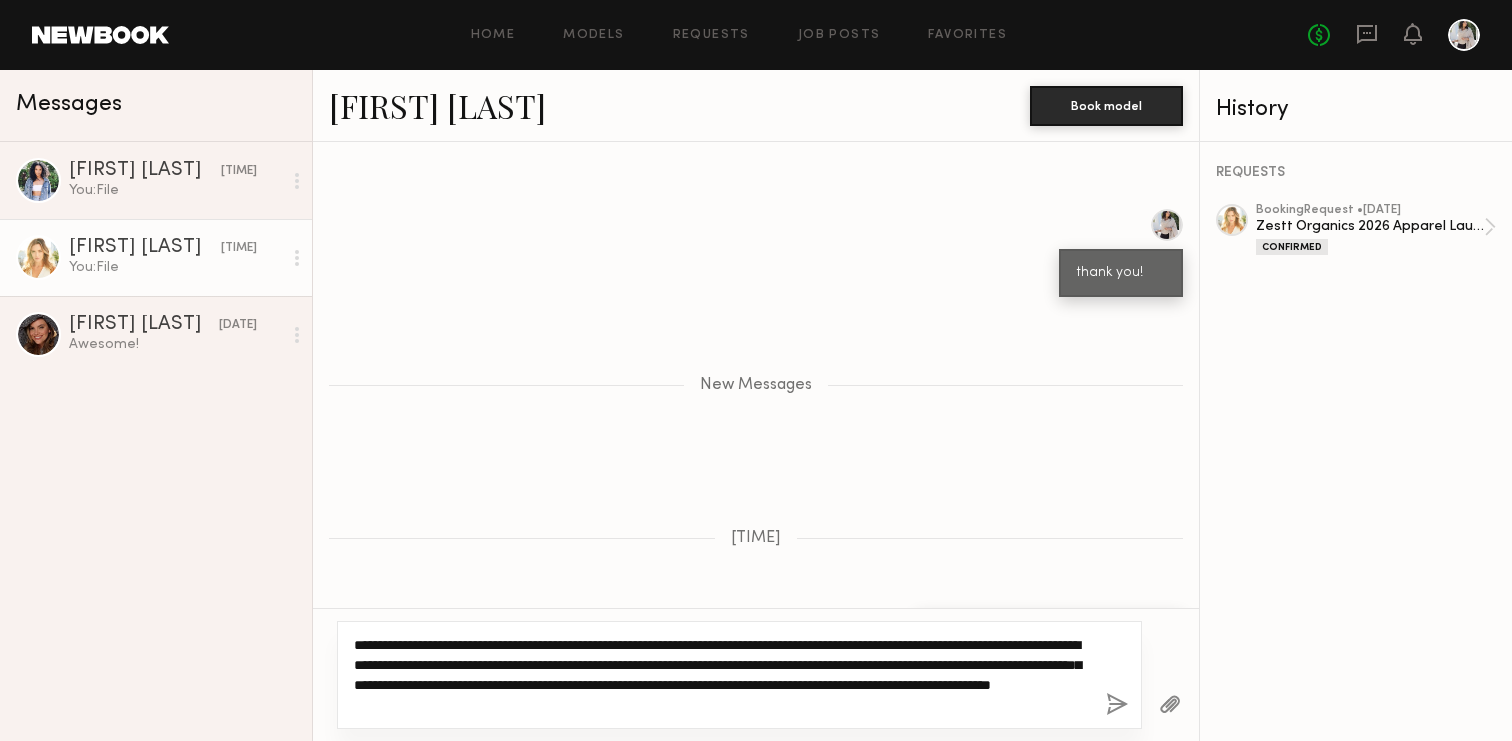 type on "**********" 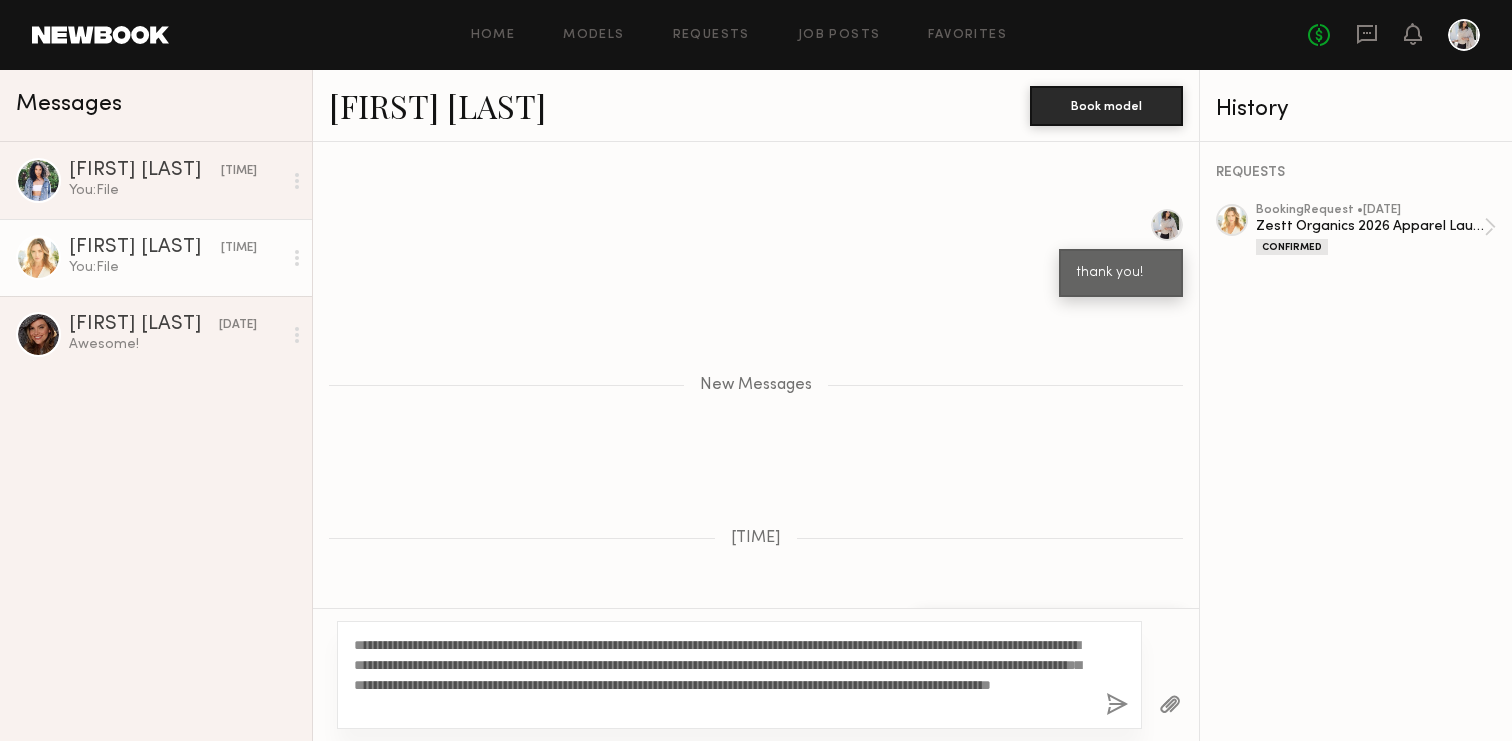 click 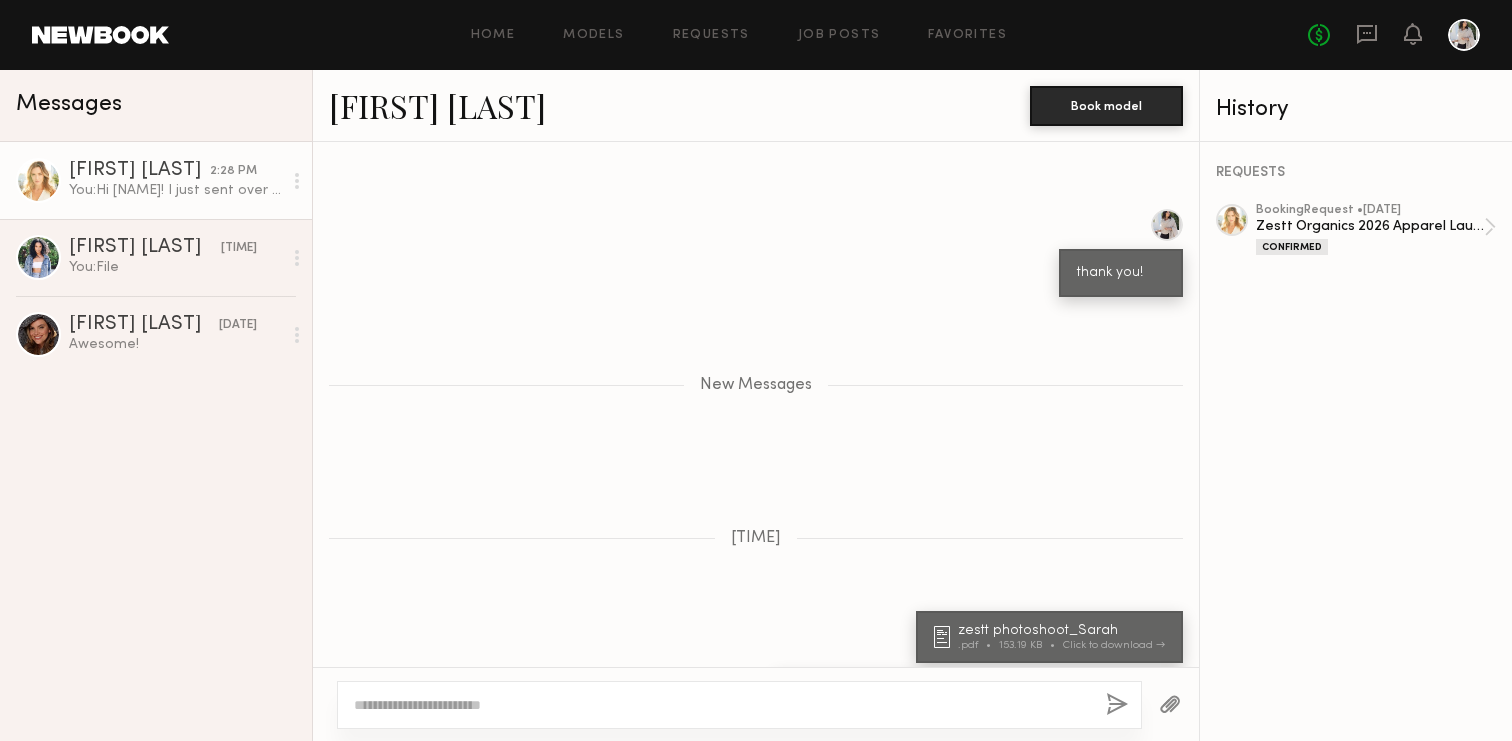 scroll, scrollTop: 2572, scrollLeft: 0, axis: vertical 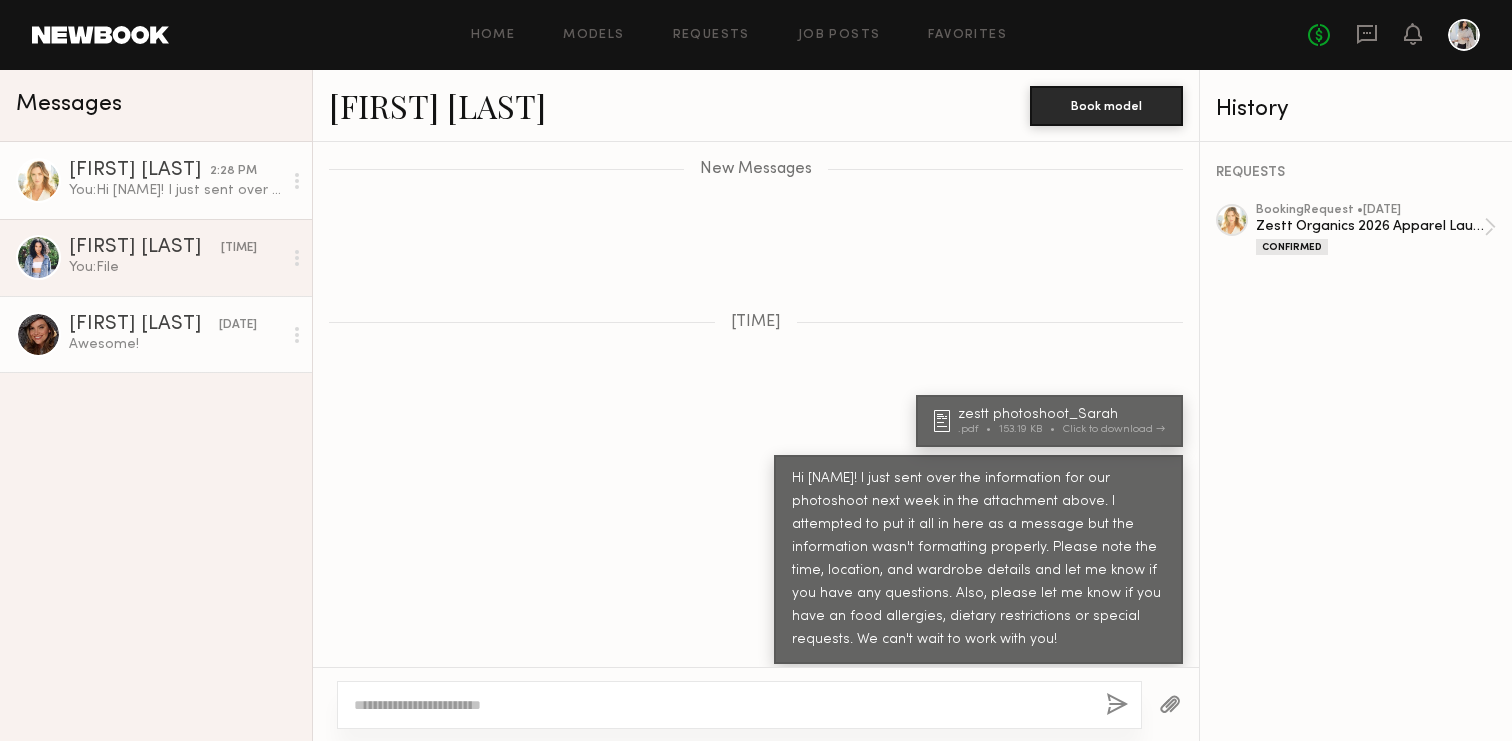 click on "Awesome!" 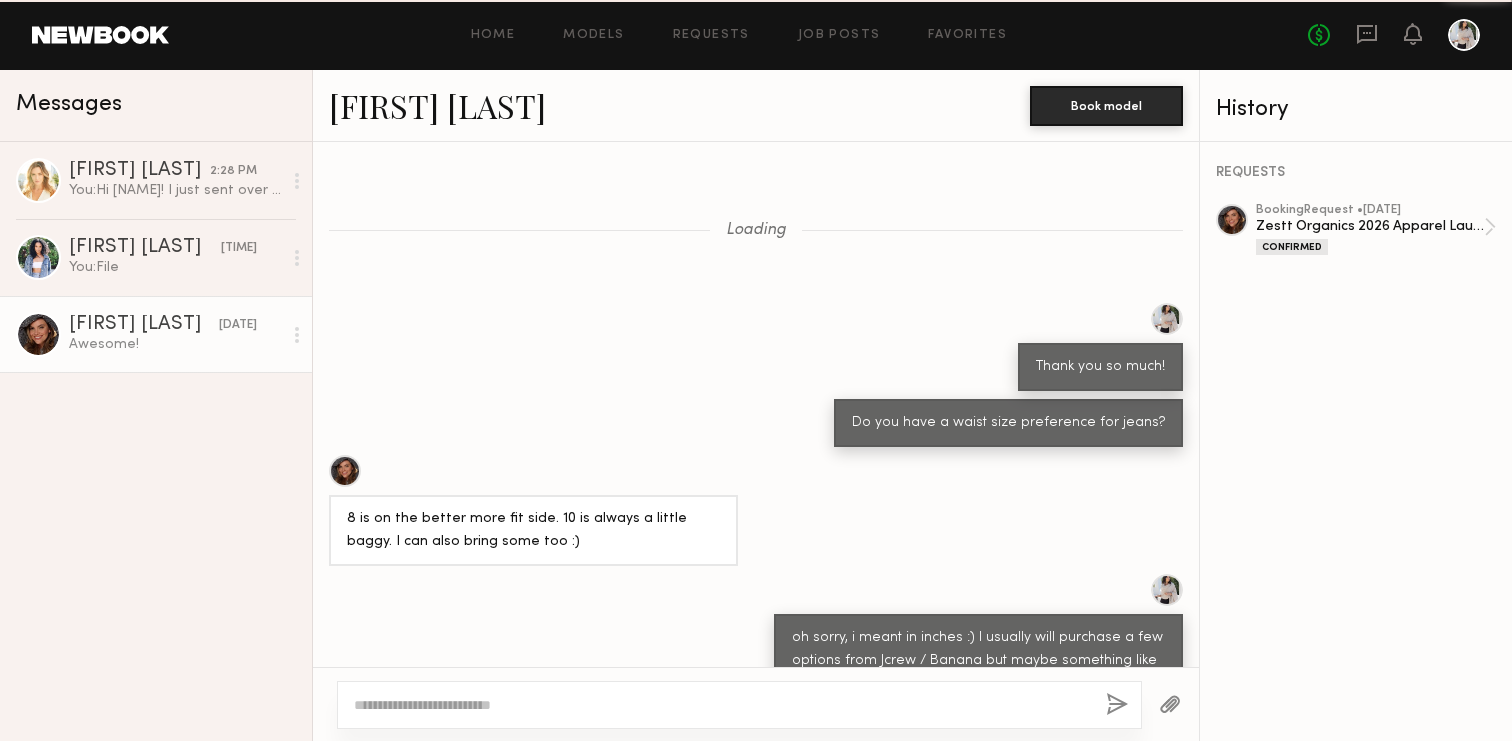 scroll, scrollTop: 586, scrollLeft: 0, axis: vertical 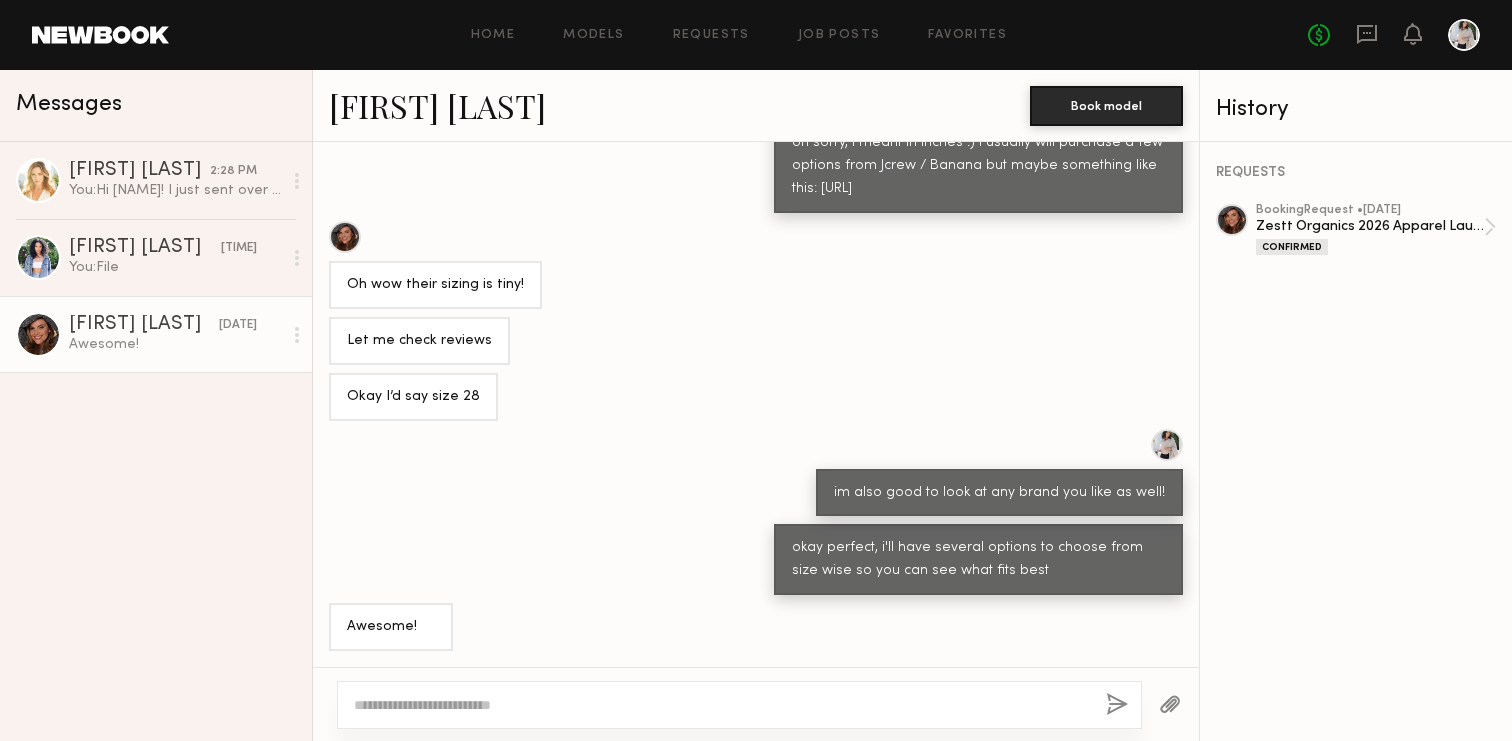 click on "Awesome!" 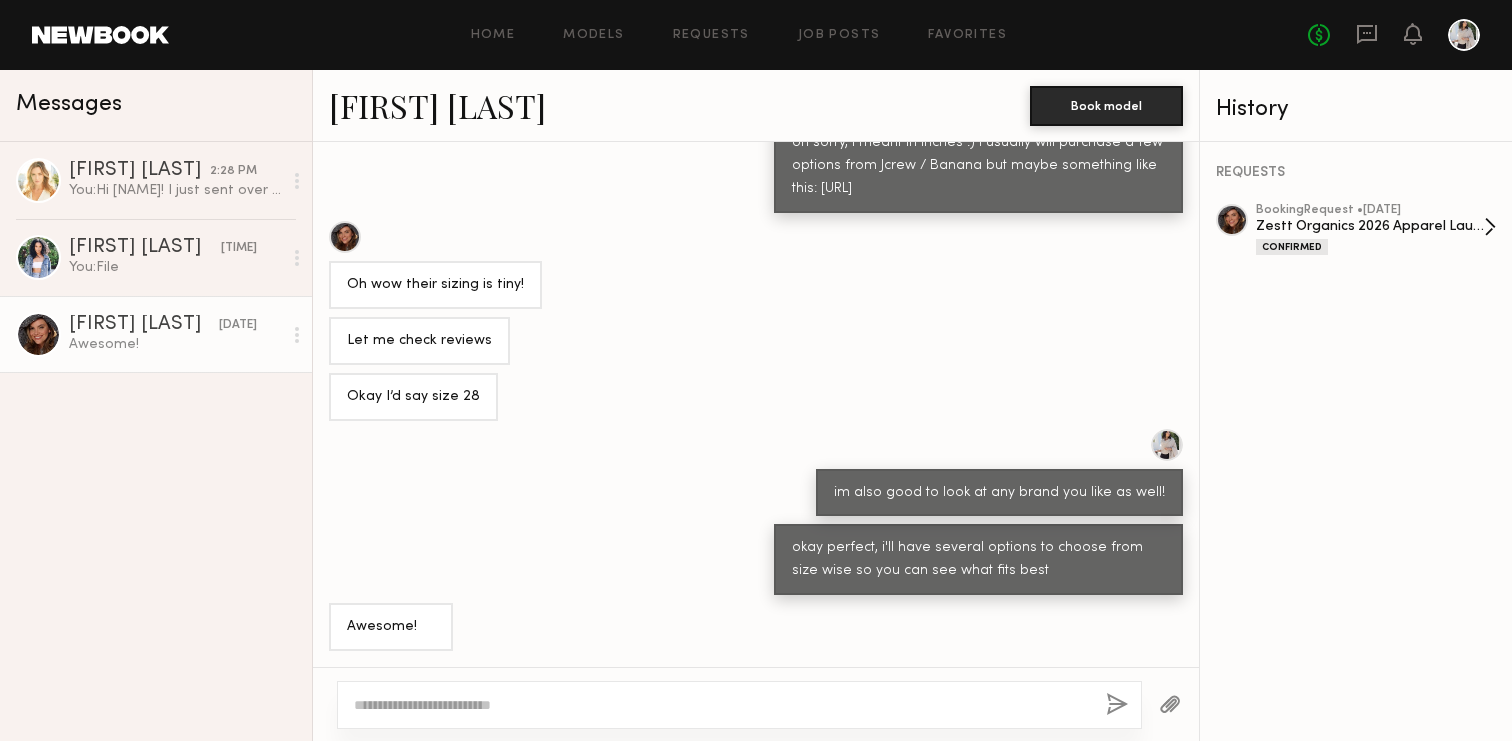 click on "Zestt Organics 2026 Apparel Launch" 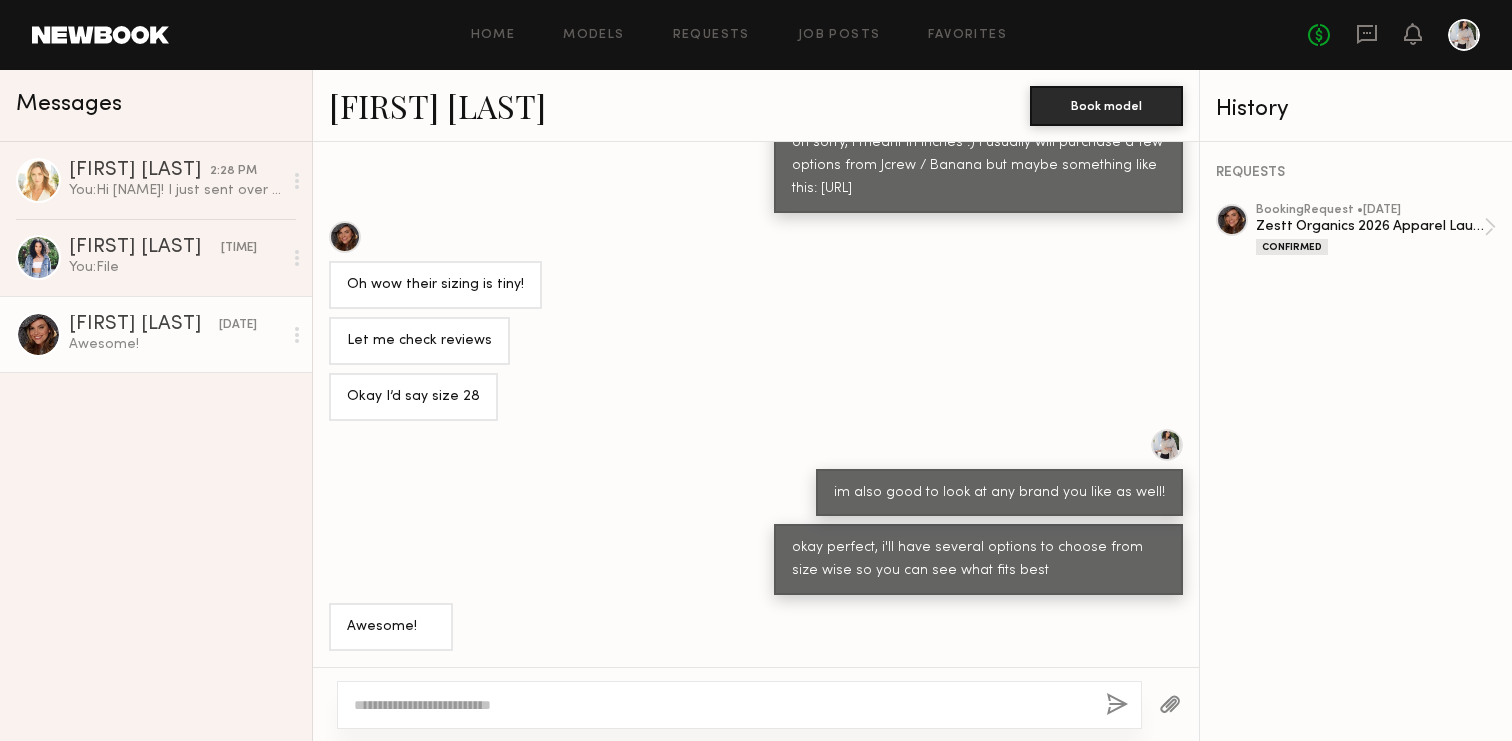 click 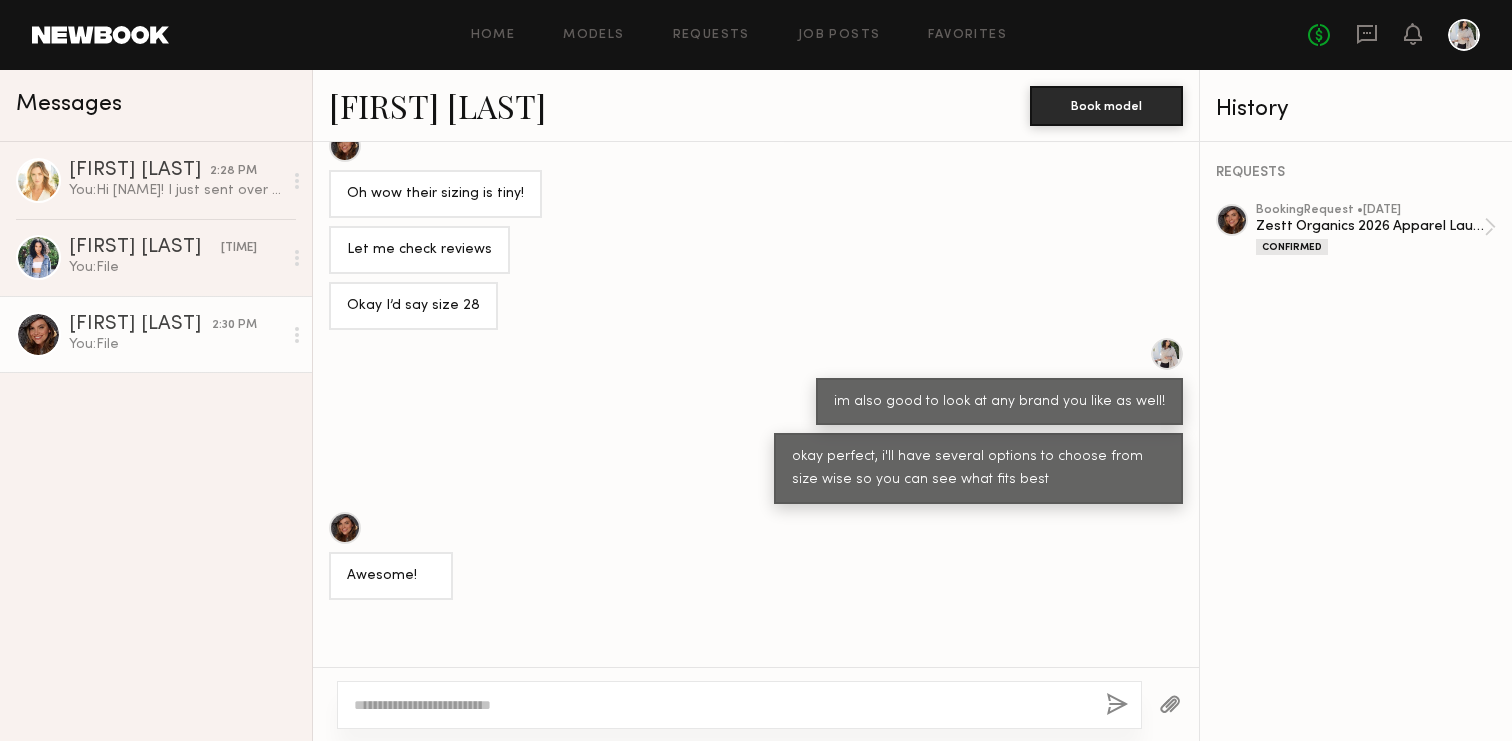 scroll, scrollTop: 990, scrollLeft: 0, axis: vertical 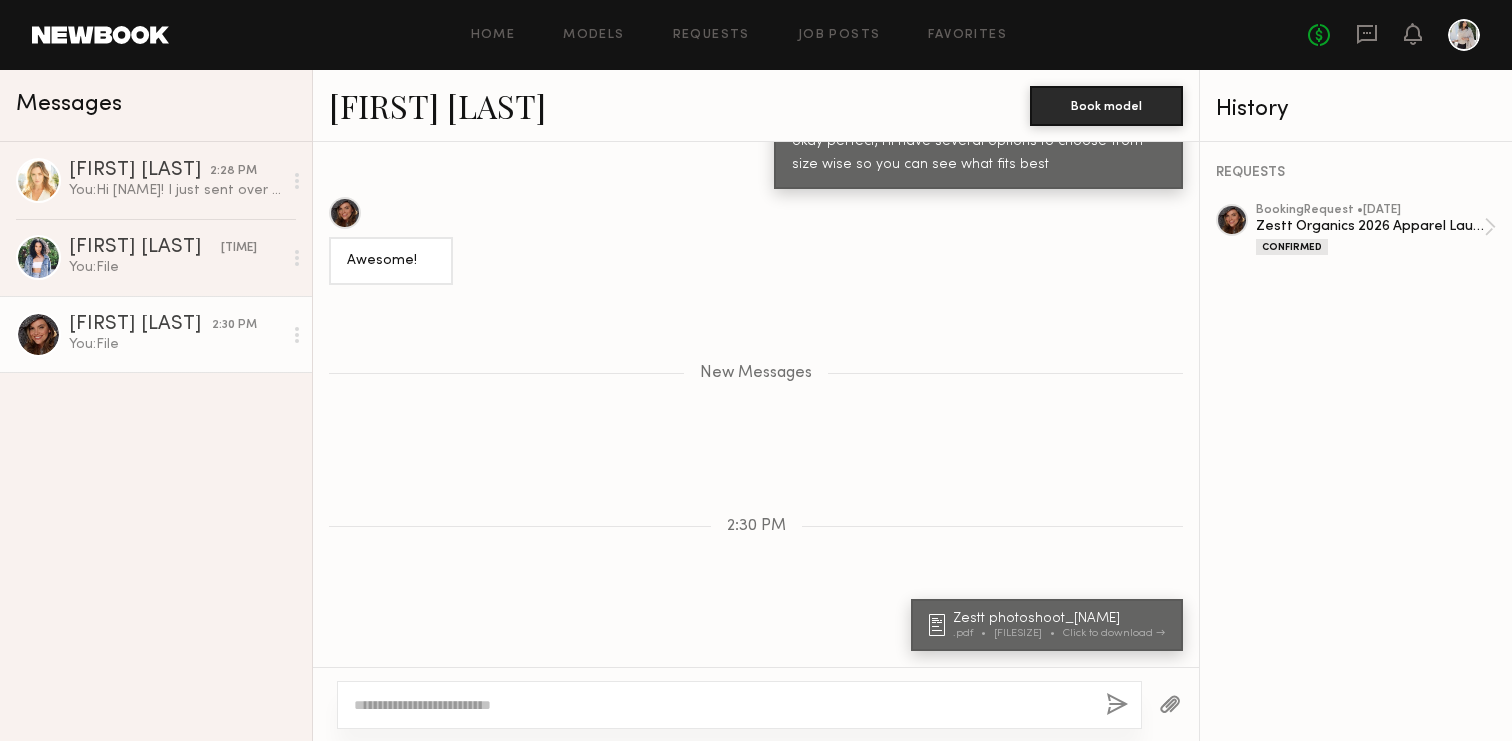 click 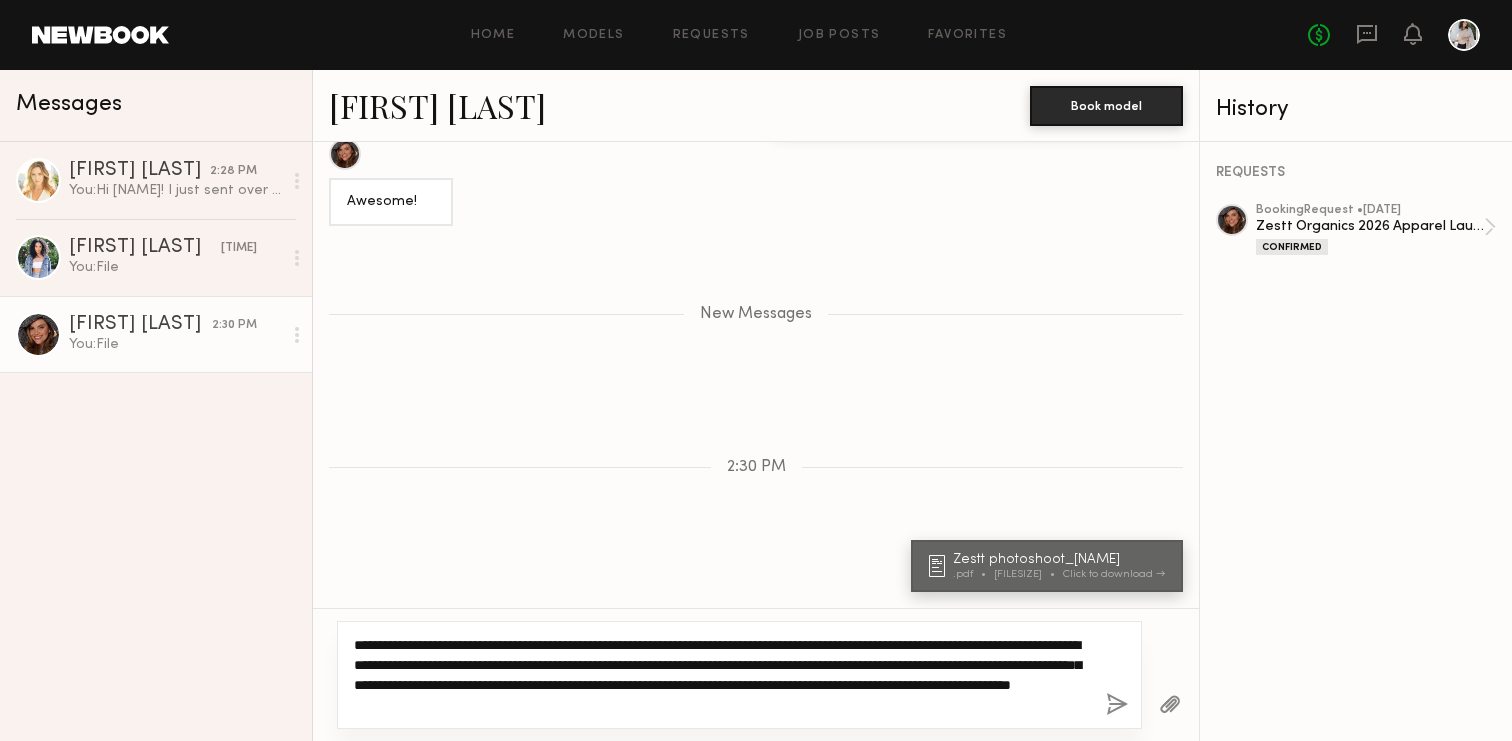 drag, startPoint x: 438, startPoint y: 643, endPoint x: 372, endPoint y: 645, distance: 66.0303 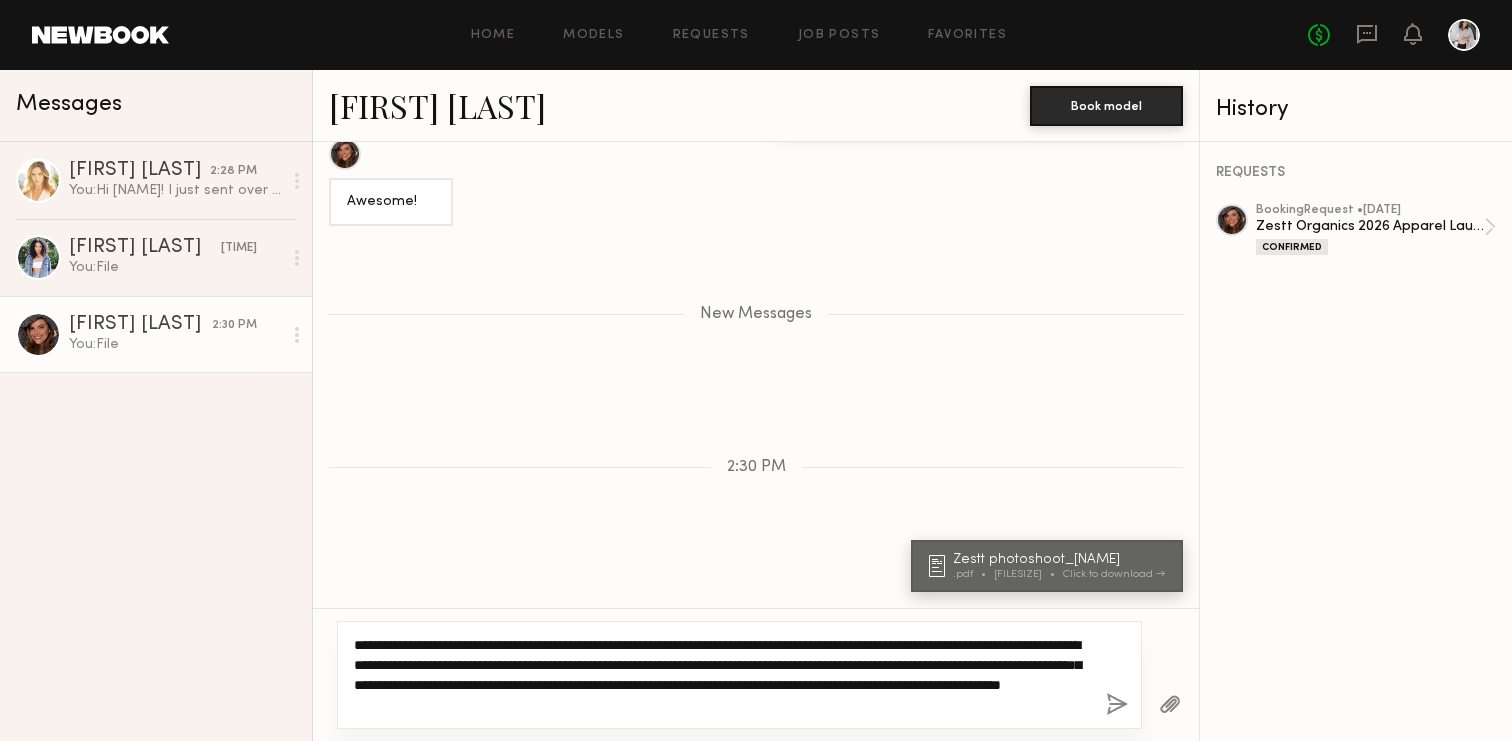 type on "**********" 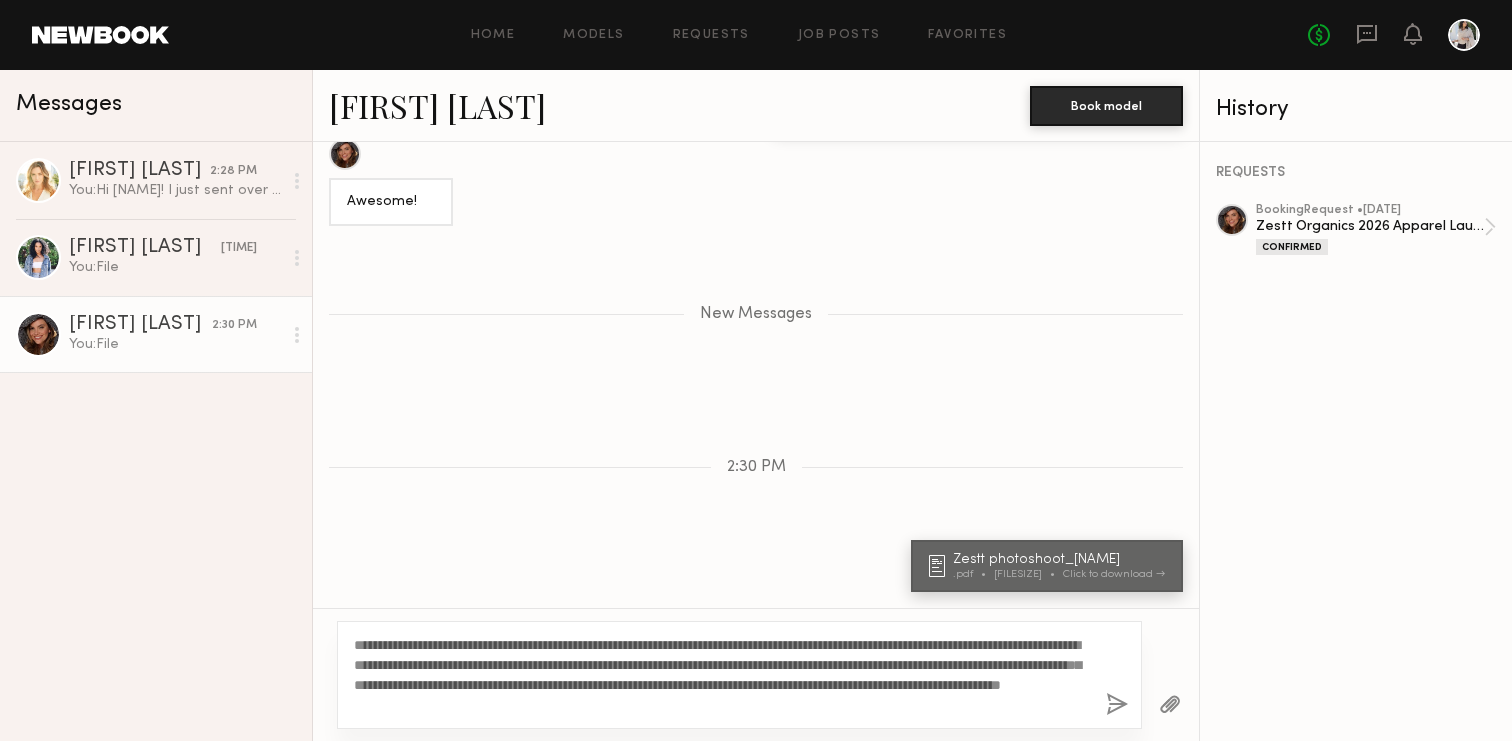 click 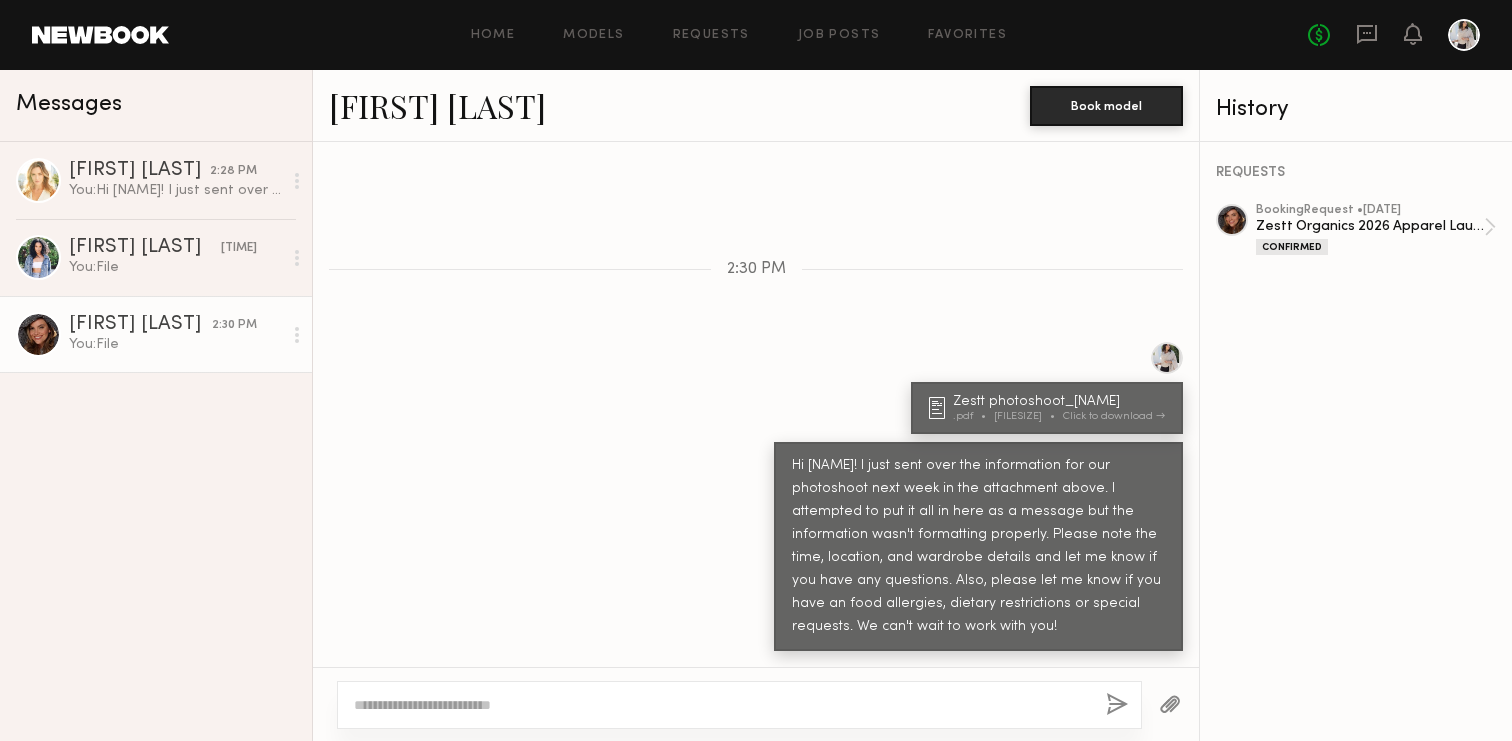 scroll, scrollTop: 1230, scrollLeft: 0, axis: vertical 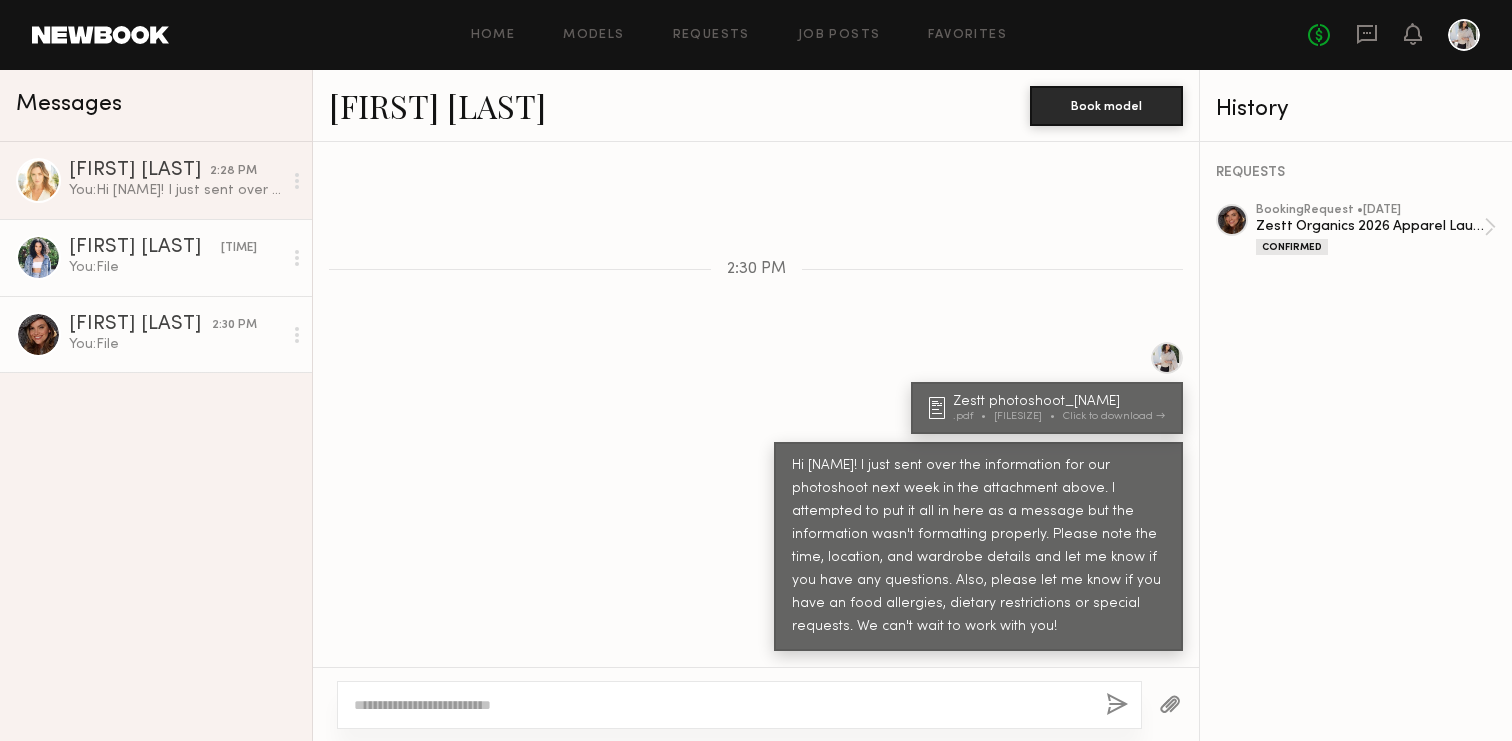 click on "You:  File" 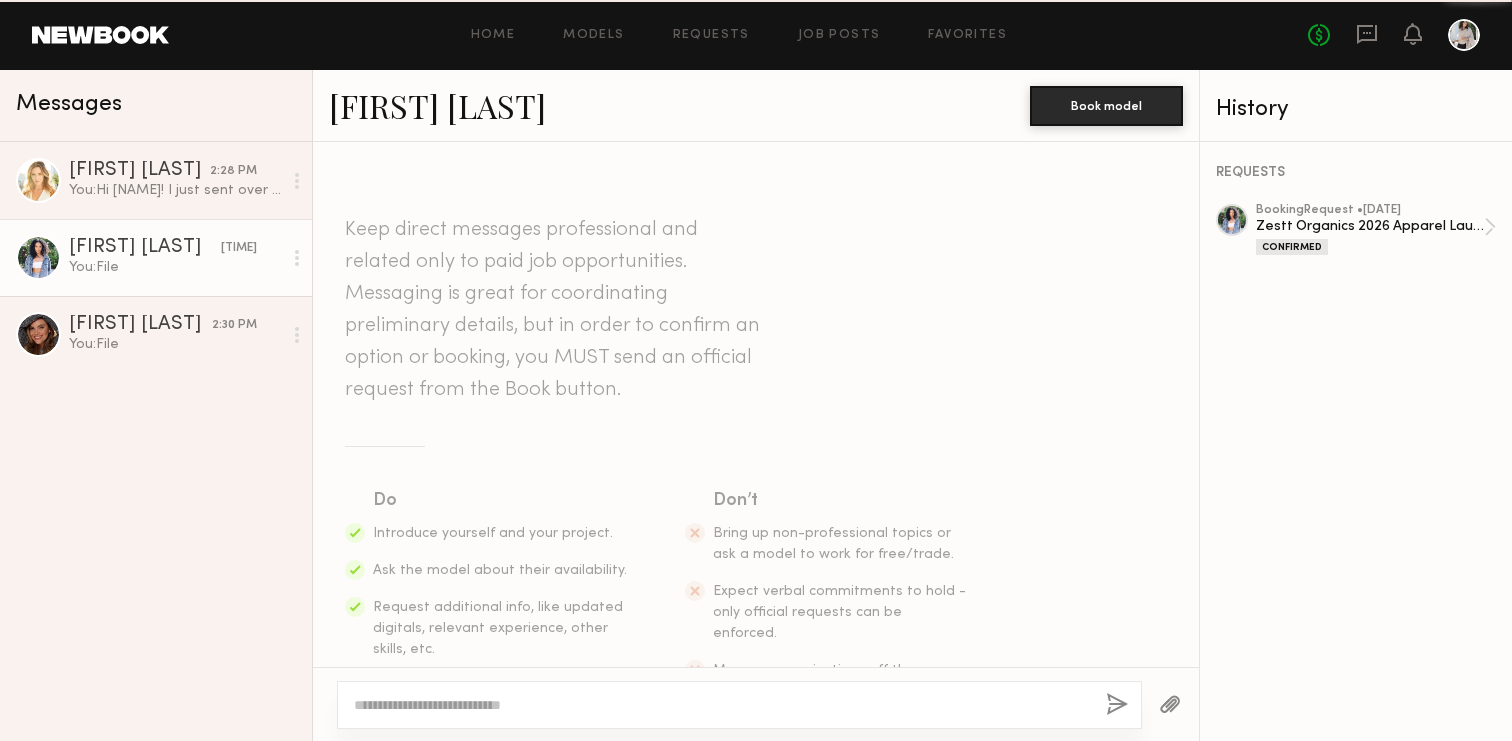 scroll, scrollTop: 2472, scrollLeft: 0, axis: vertical 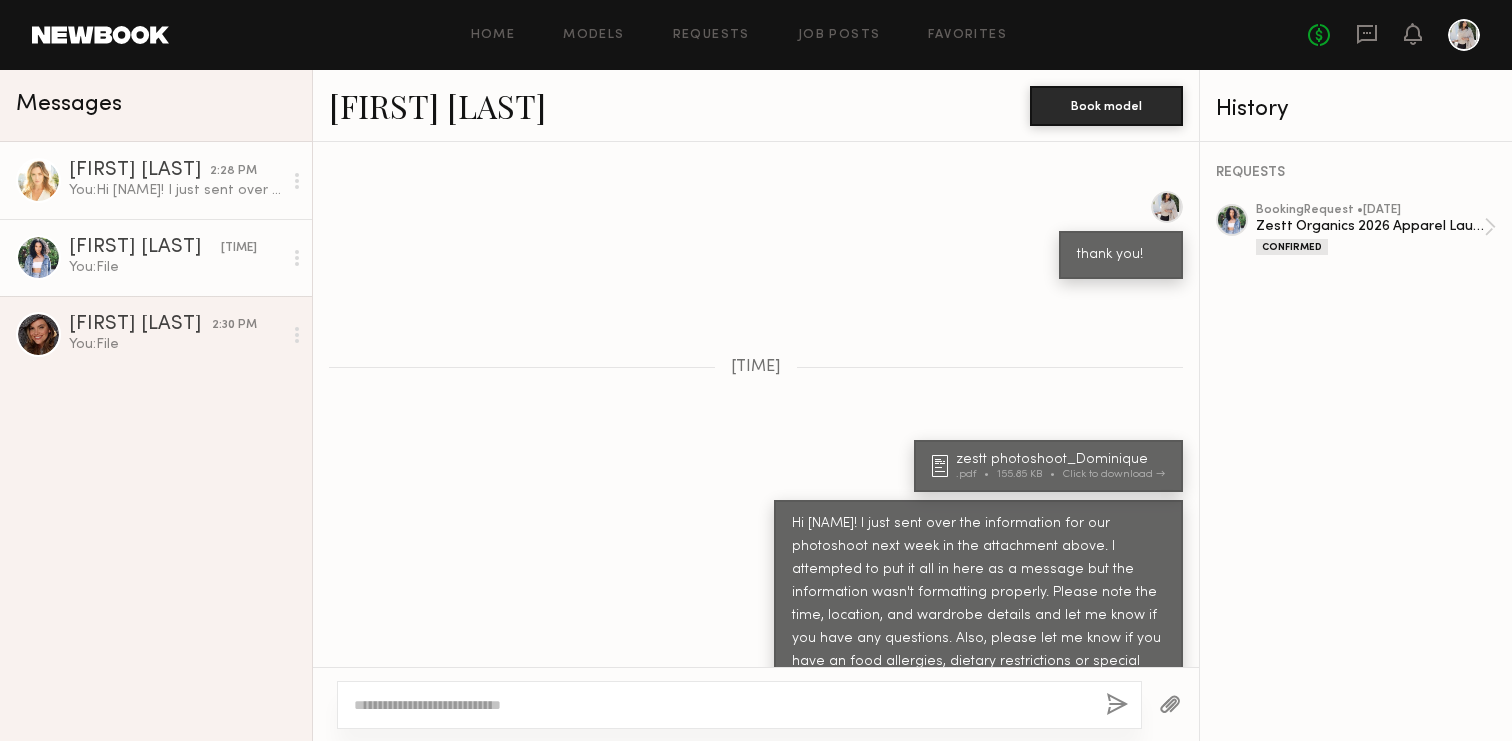 click on "You:  Hi [NAME]! I just sent over the information for our photoshoot next week in the attachment above. I attempted to put it all in here as a message but the information wasn't formatting properly. Please note the time, location, and wardrobe details and let me know if you have any questions. Also, please let me know if you have an food allergies, dietary restrictions or special requests. We can't wait to work with you!" 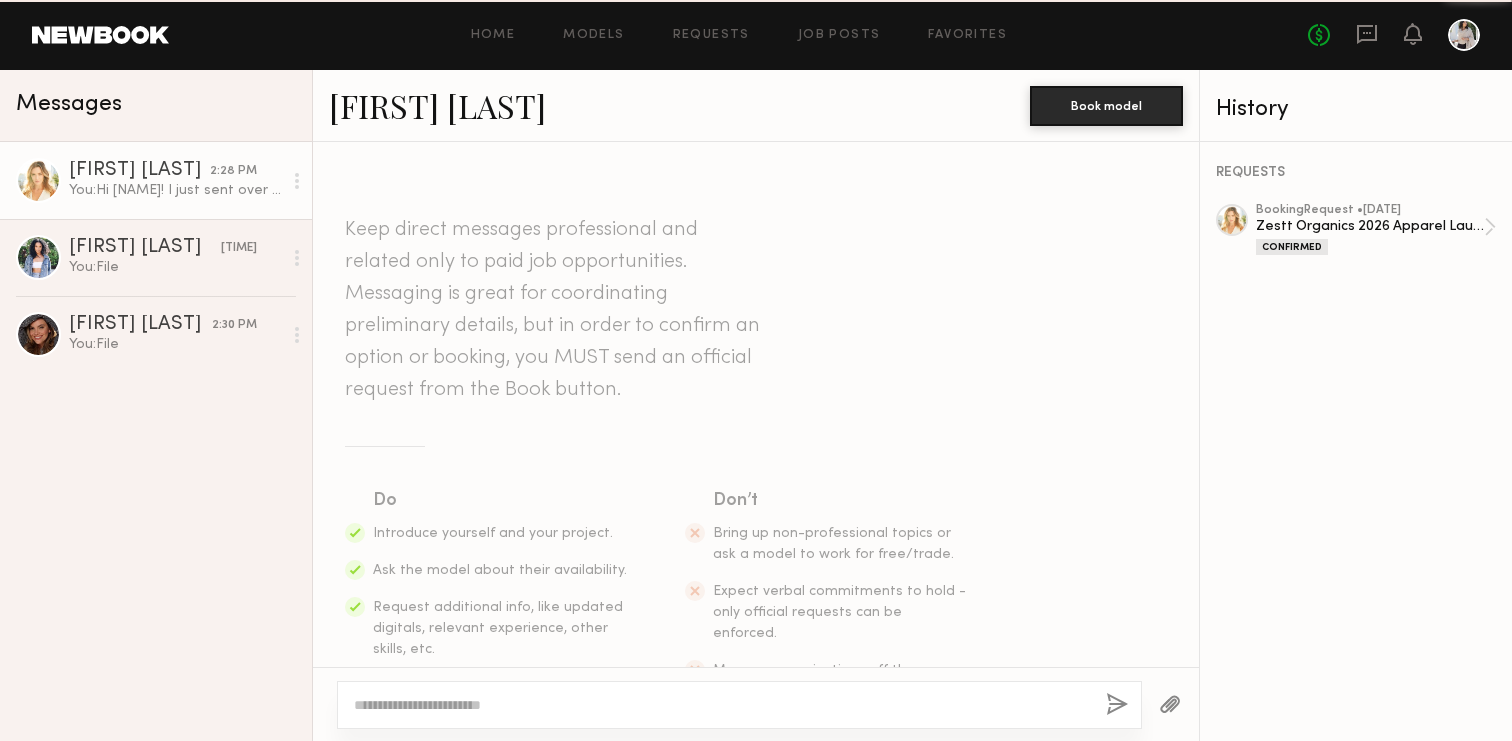 scroll, scrollTop: 2420, scrollLeft: 0, axis: vertical 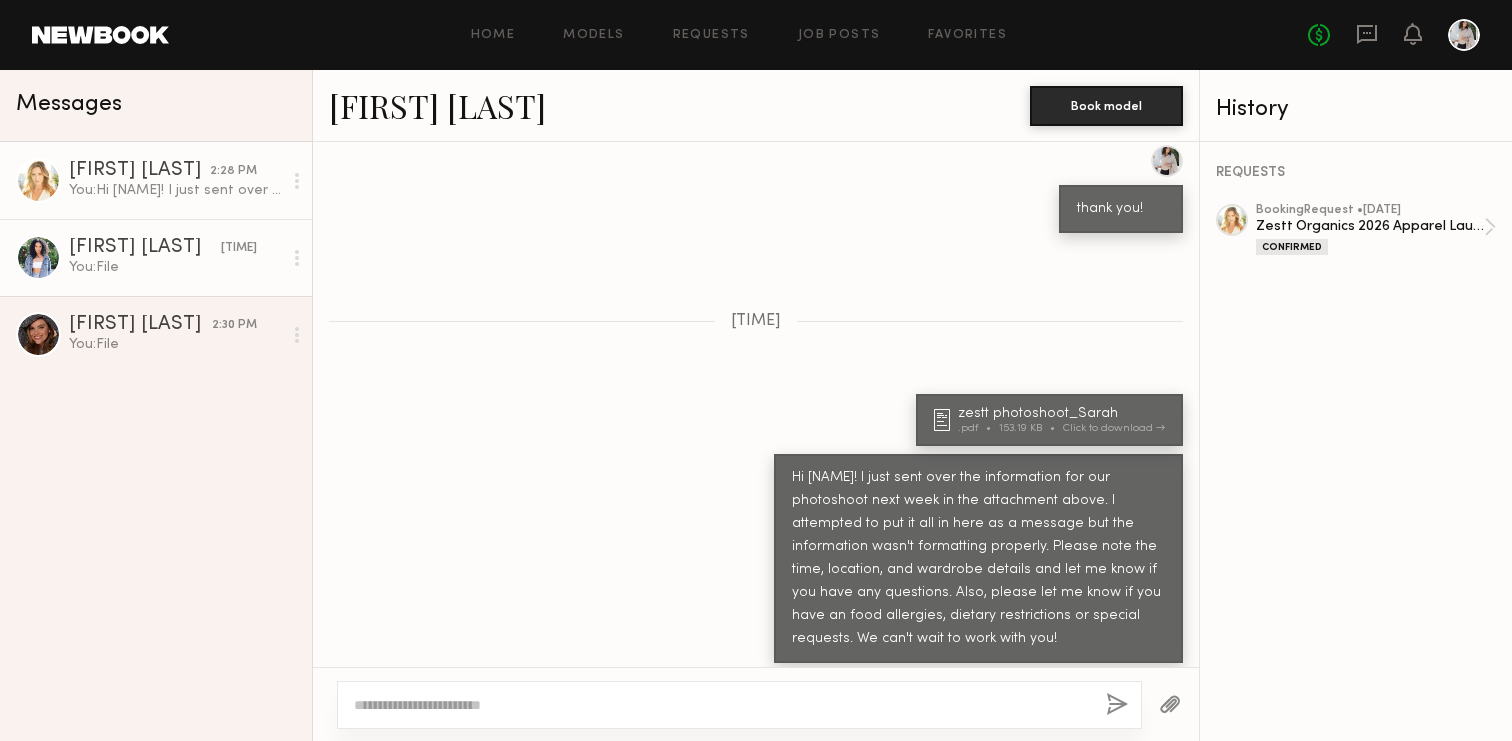 click on "[FIRST] [LAST]" 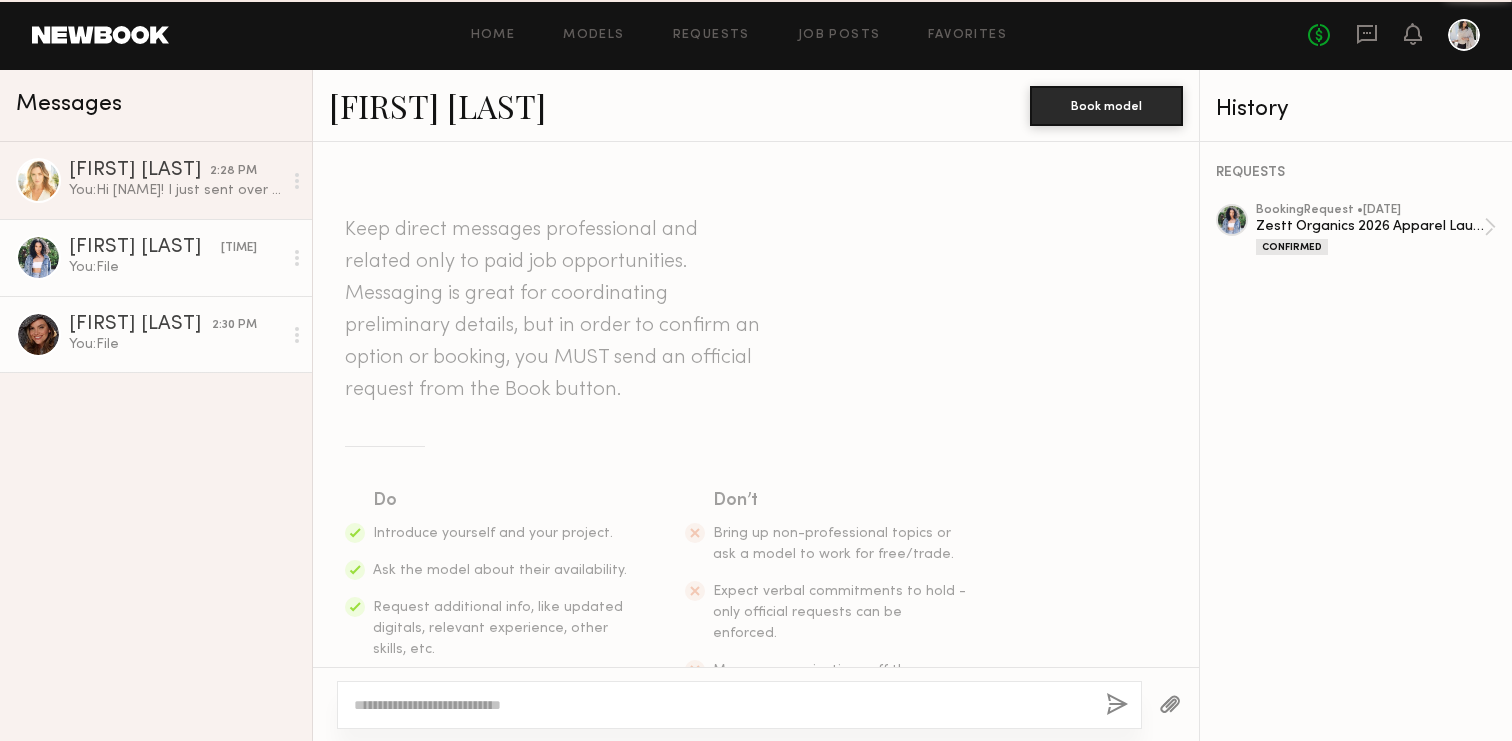 scroll, scrollTop: 2472, scrollLeft: 0, axis: vertical 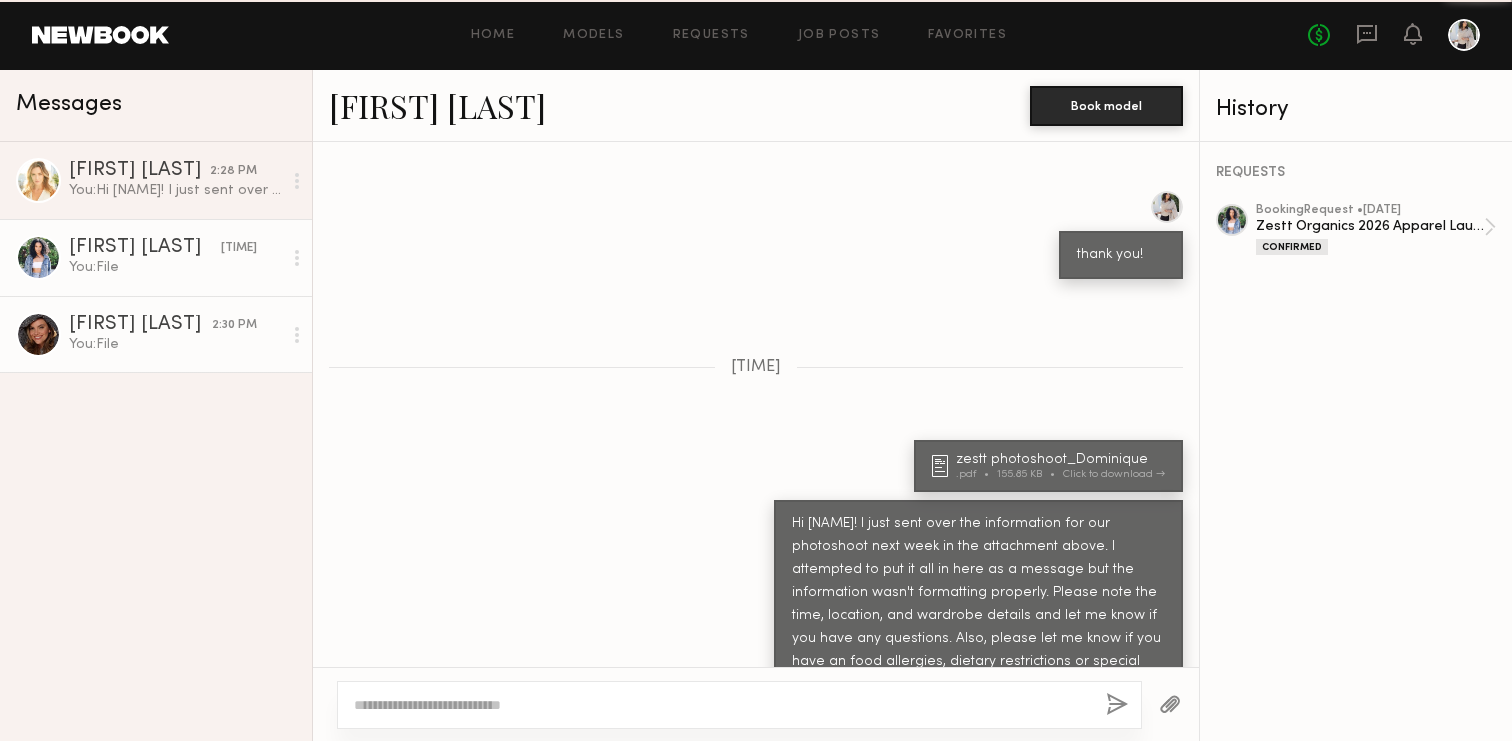 click on "[FIRST] [LAST]" 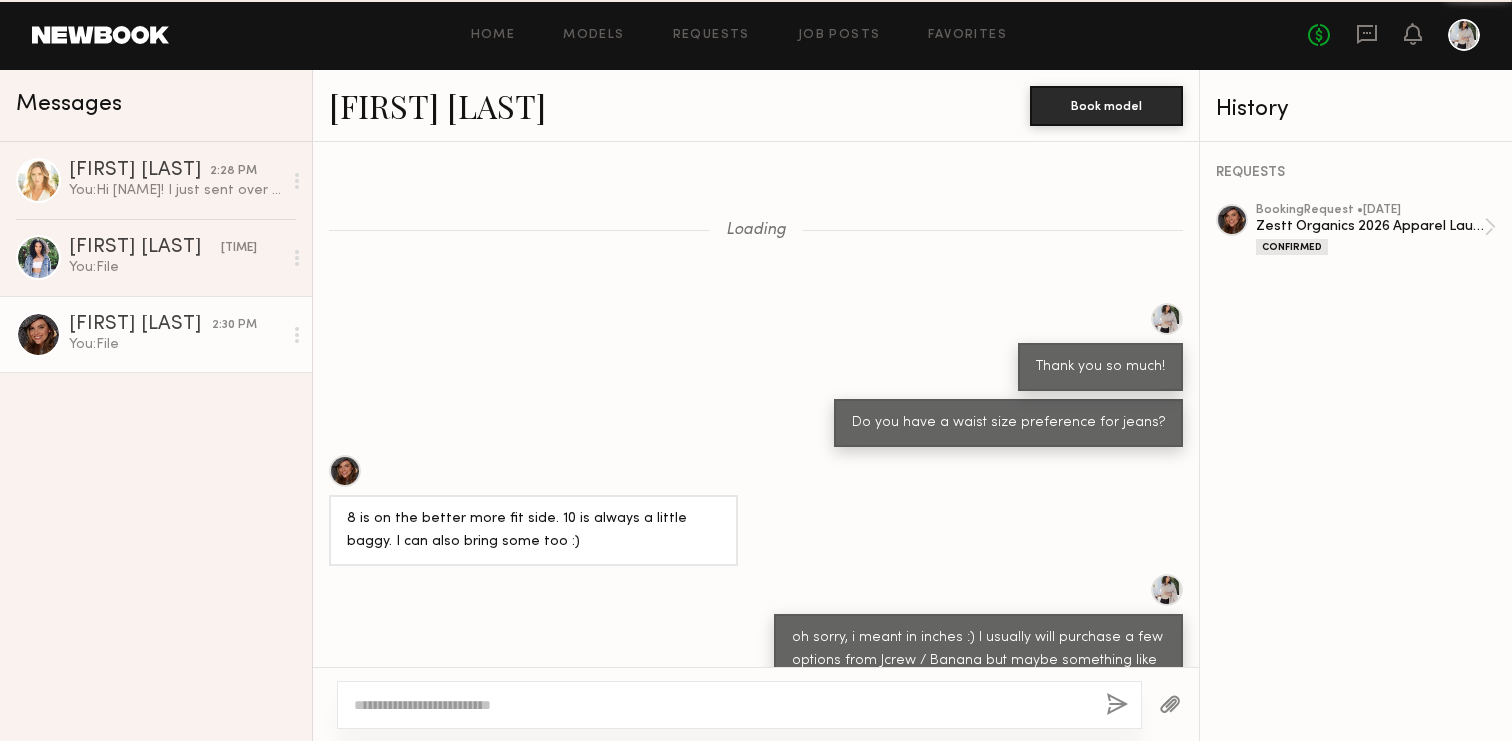scroll, scrollTop: 1095, scrollLeft: 0, axis: vertical 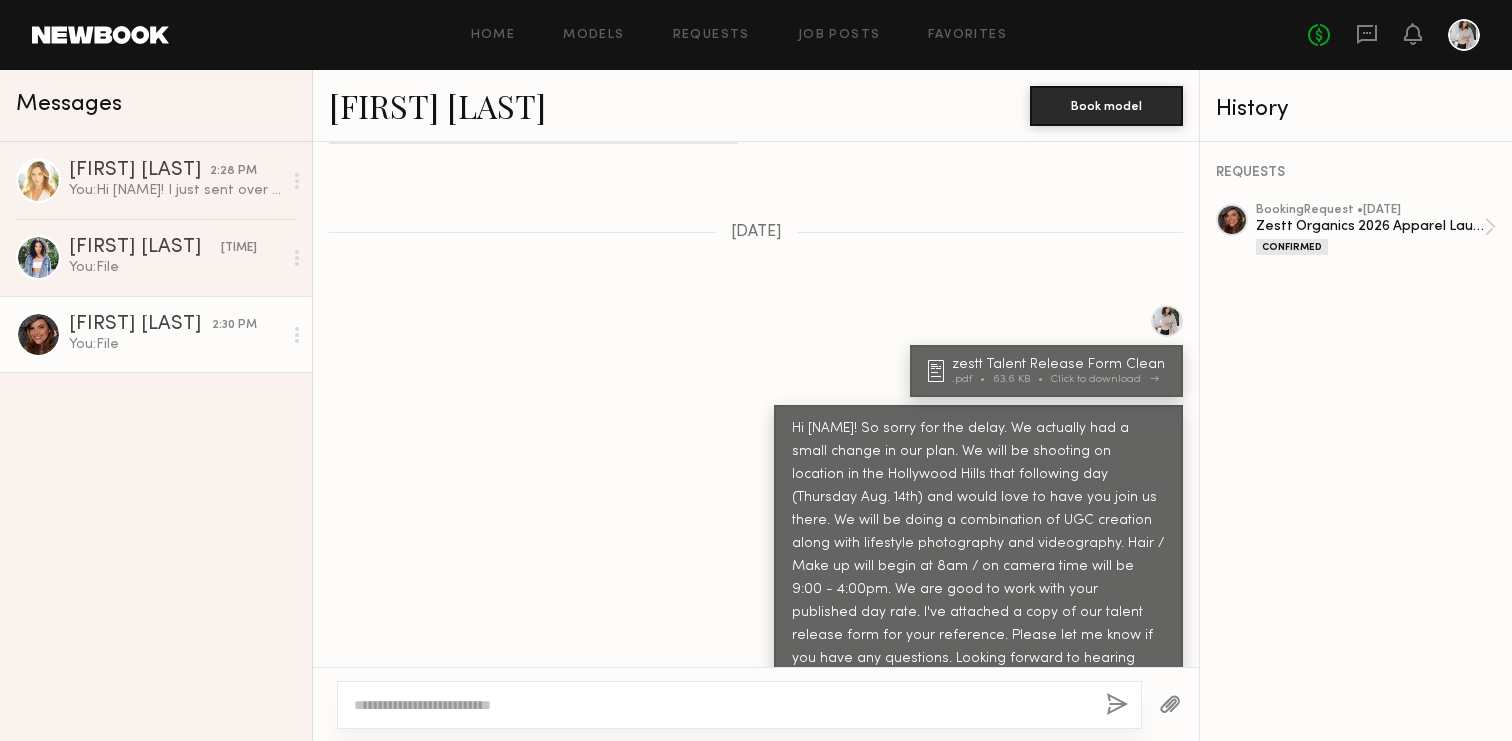 click on "zestt Talent Release Form Clean" 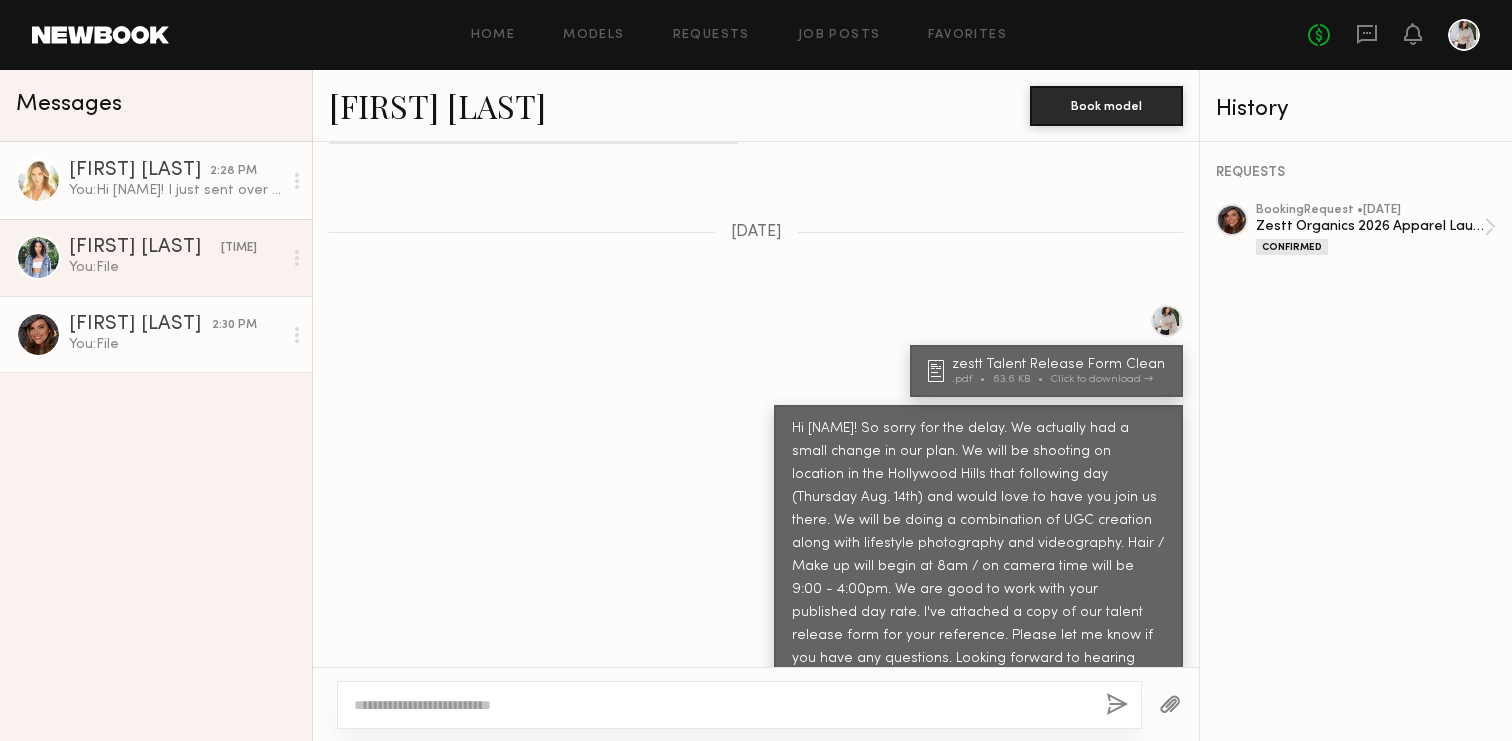 click on "[FIRST] [LAST]" 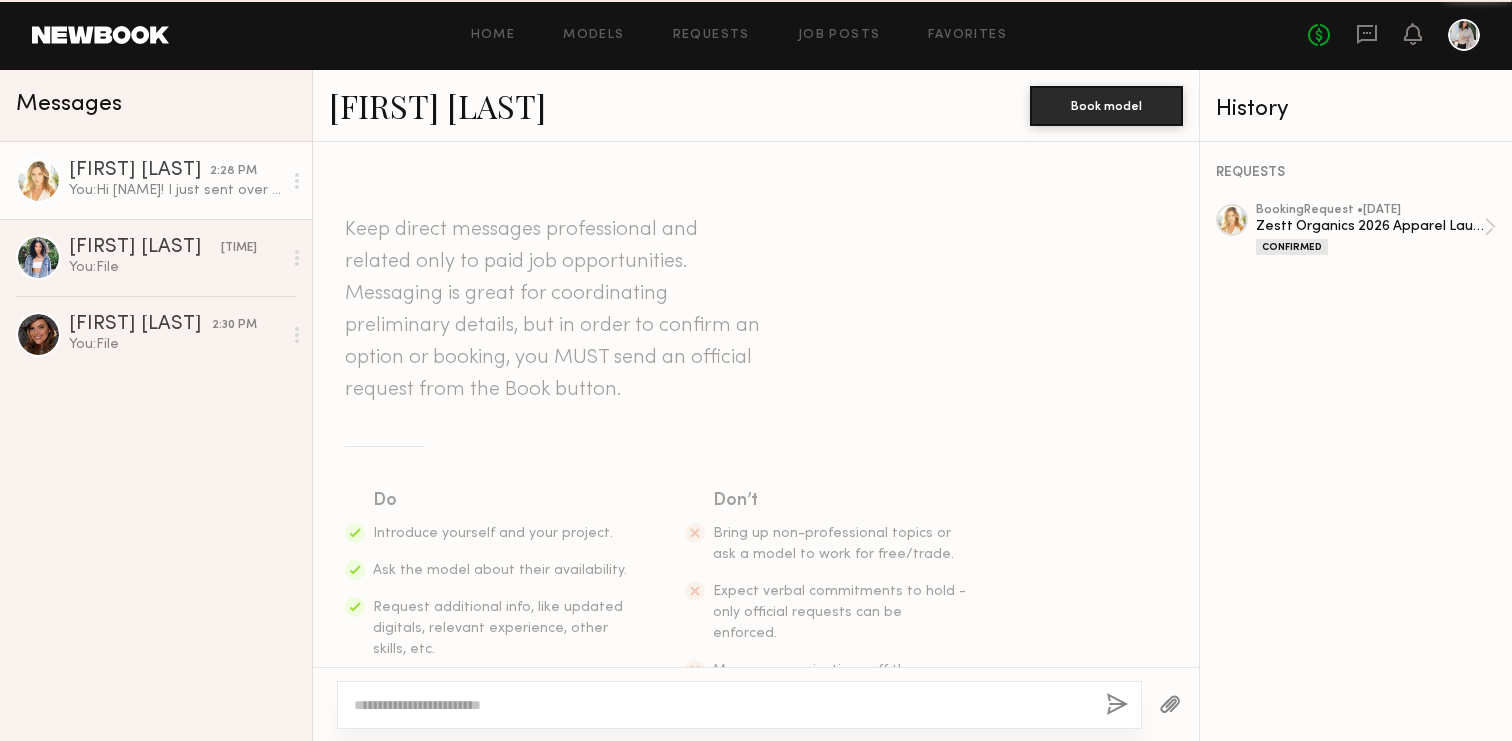 scroll, scrollTop: 2522, scrollLeft: 0, axis: vertical 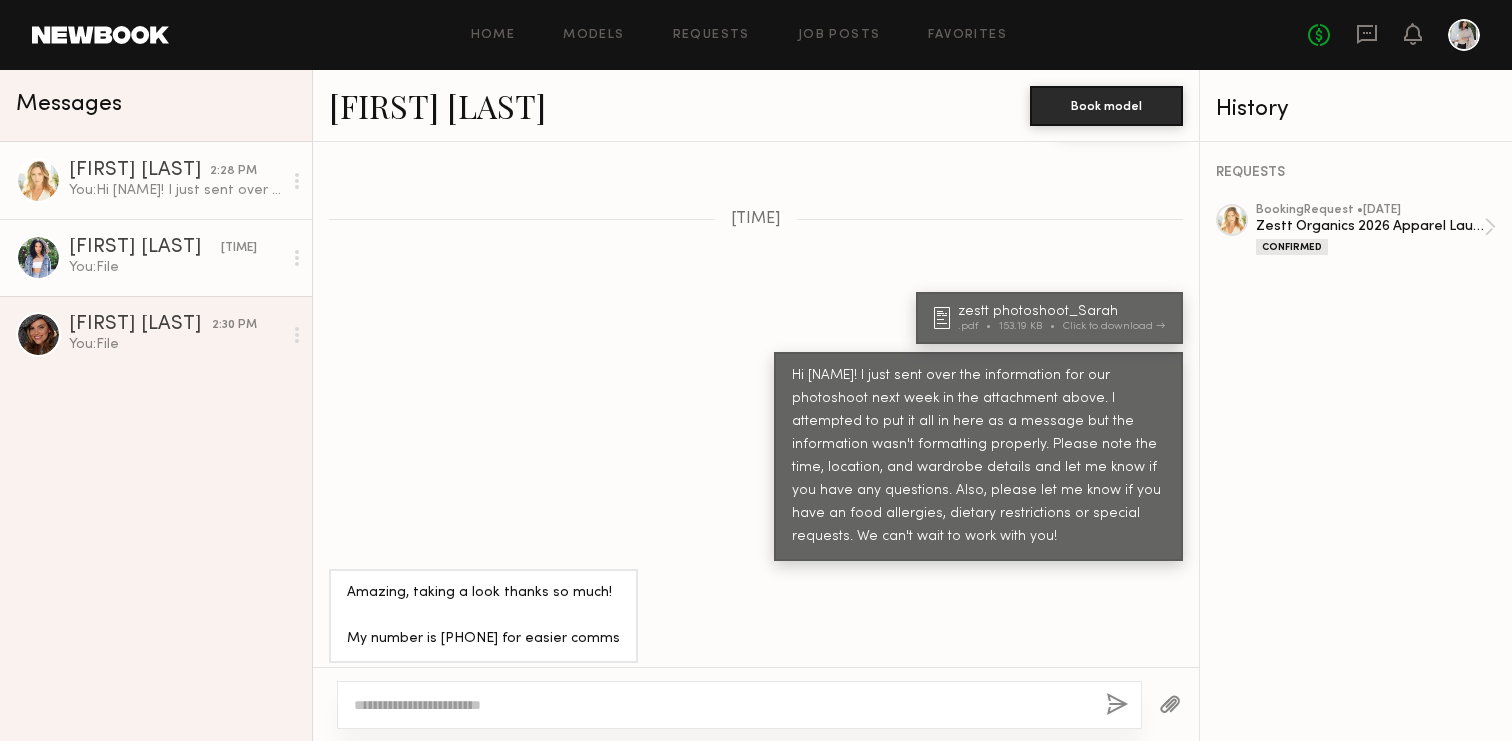 click on "You:  File" 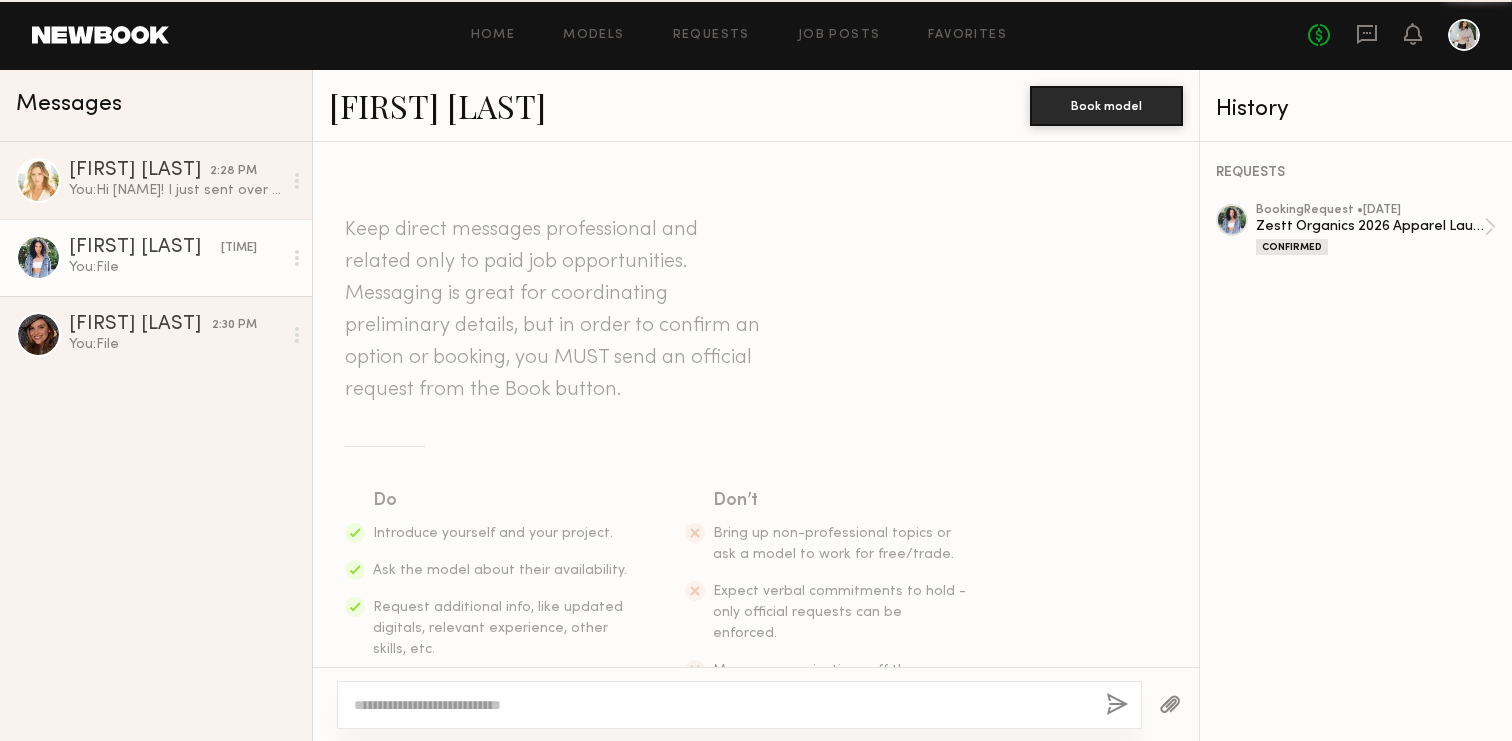 scroll, scrollTop: 2472, scrollLeft: 0, axis: vertical 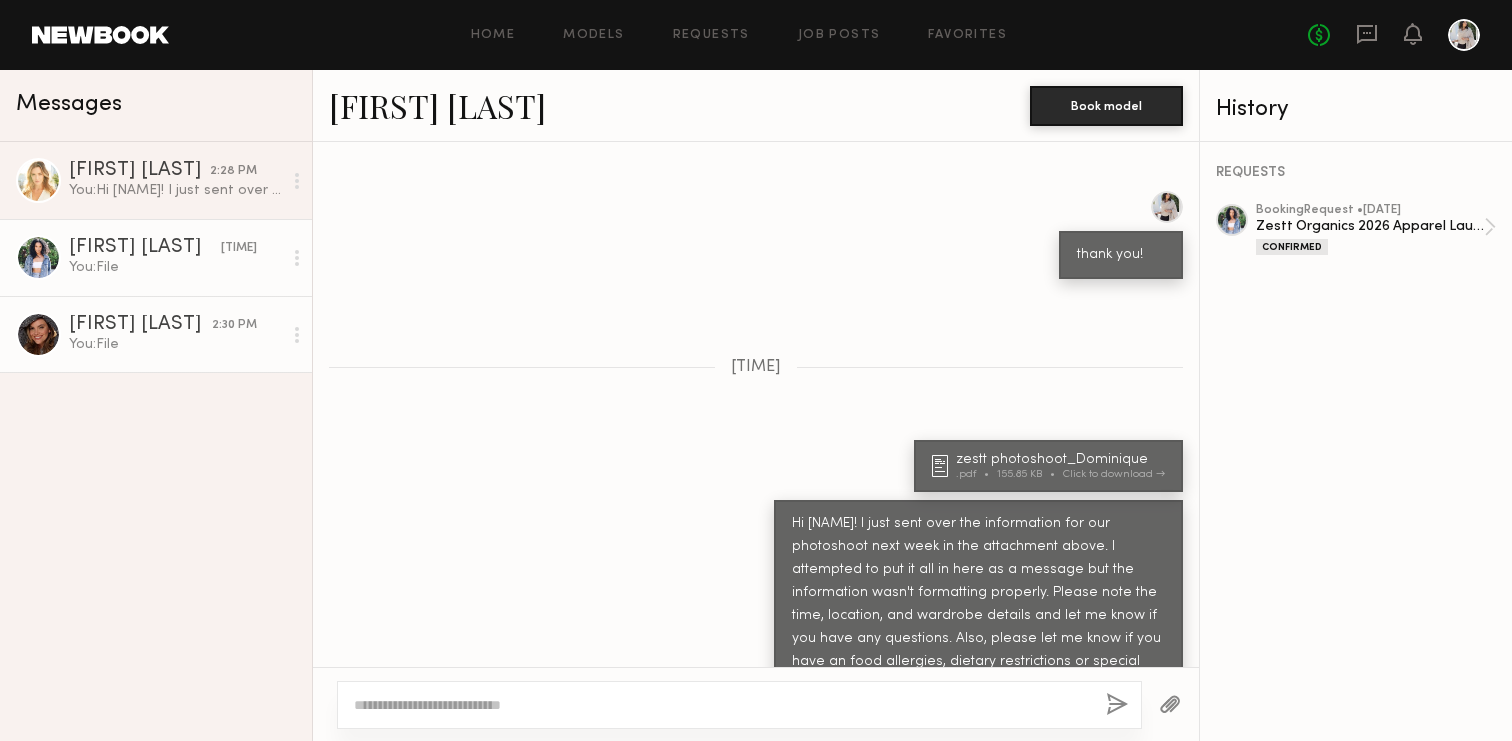 click on "You:  File" 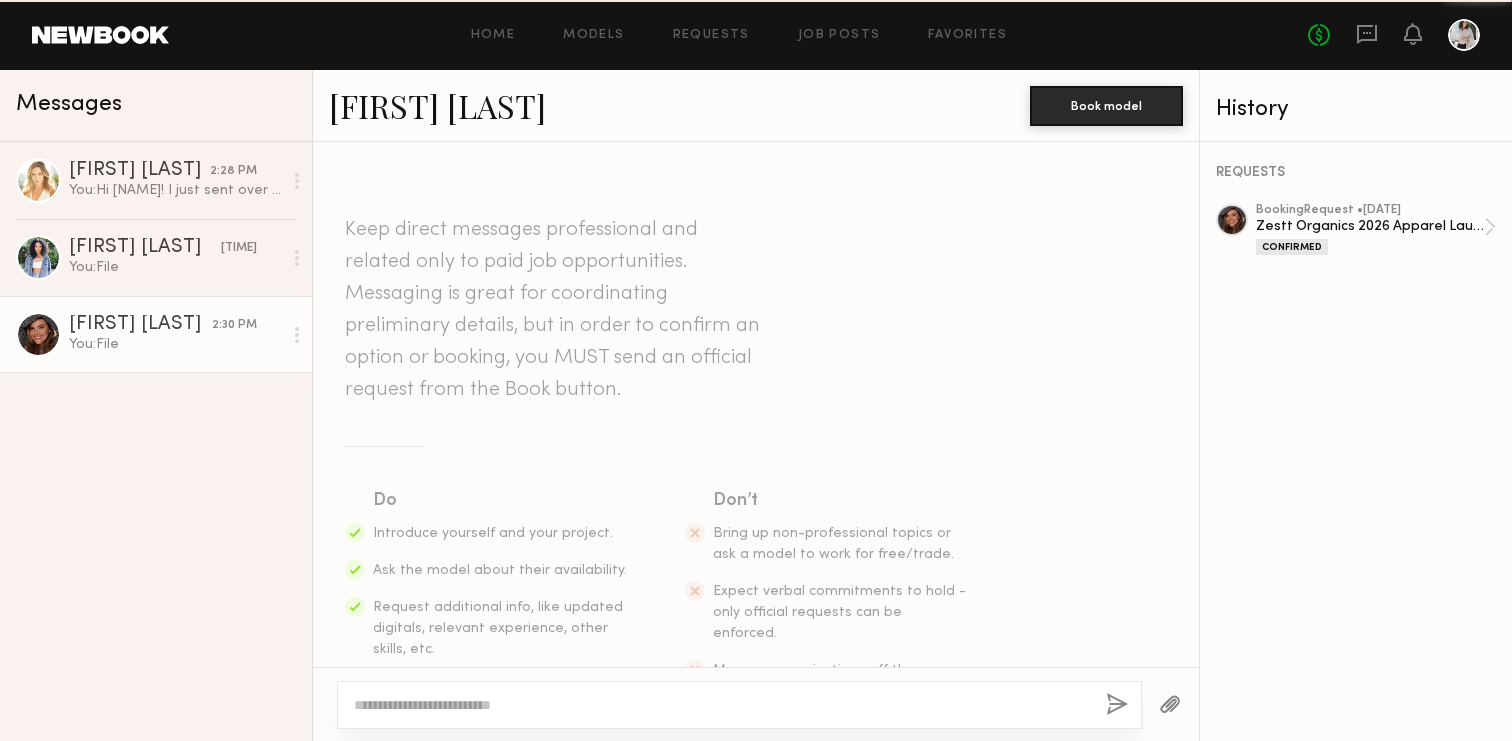 scroll, scrollTop: 3945, scrollLeft: 0, axis: vertical 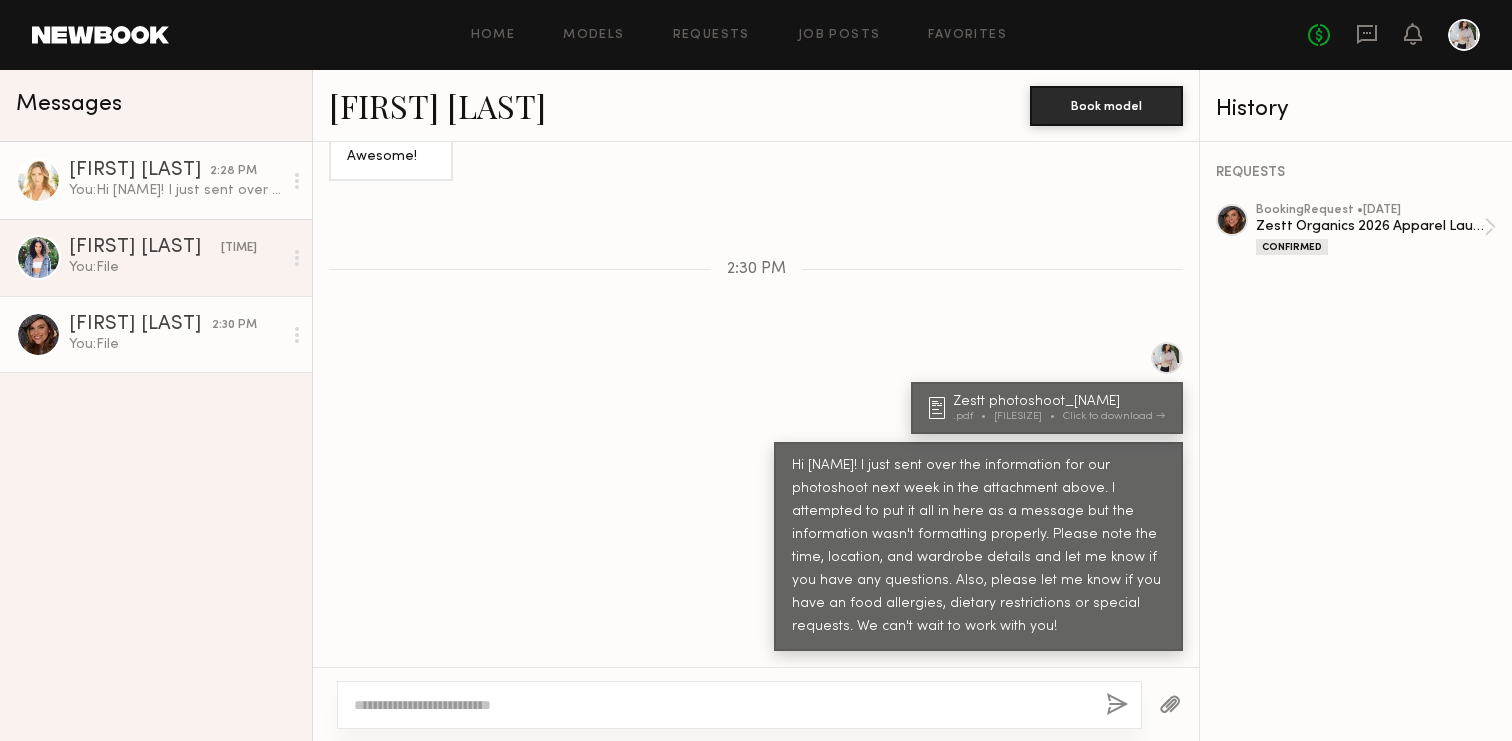 click on "[FIRST] [LAST]" 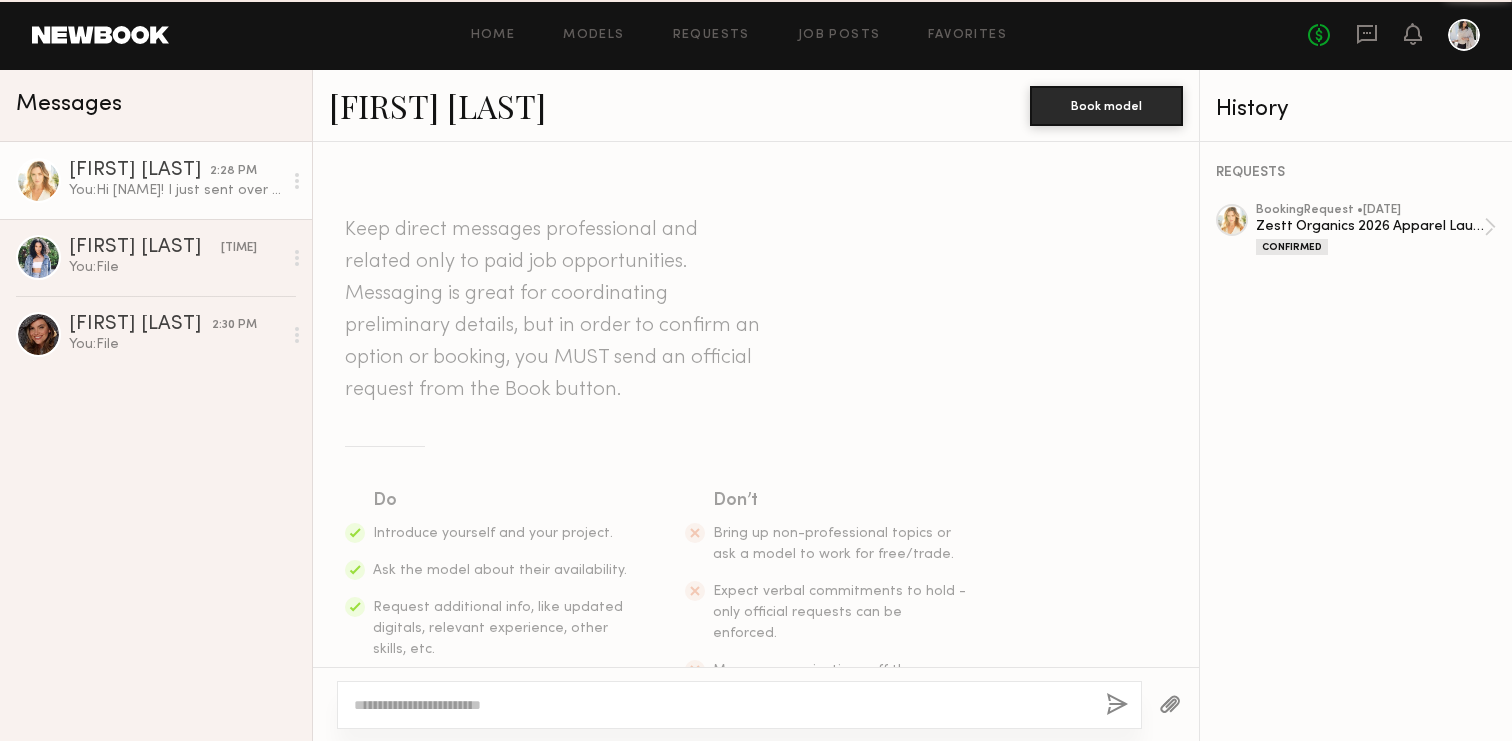 scroll, scrollTop: 2522, scrollLeft: 0, axis: vertical 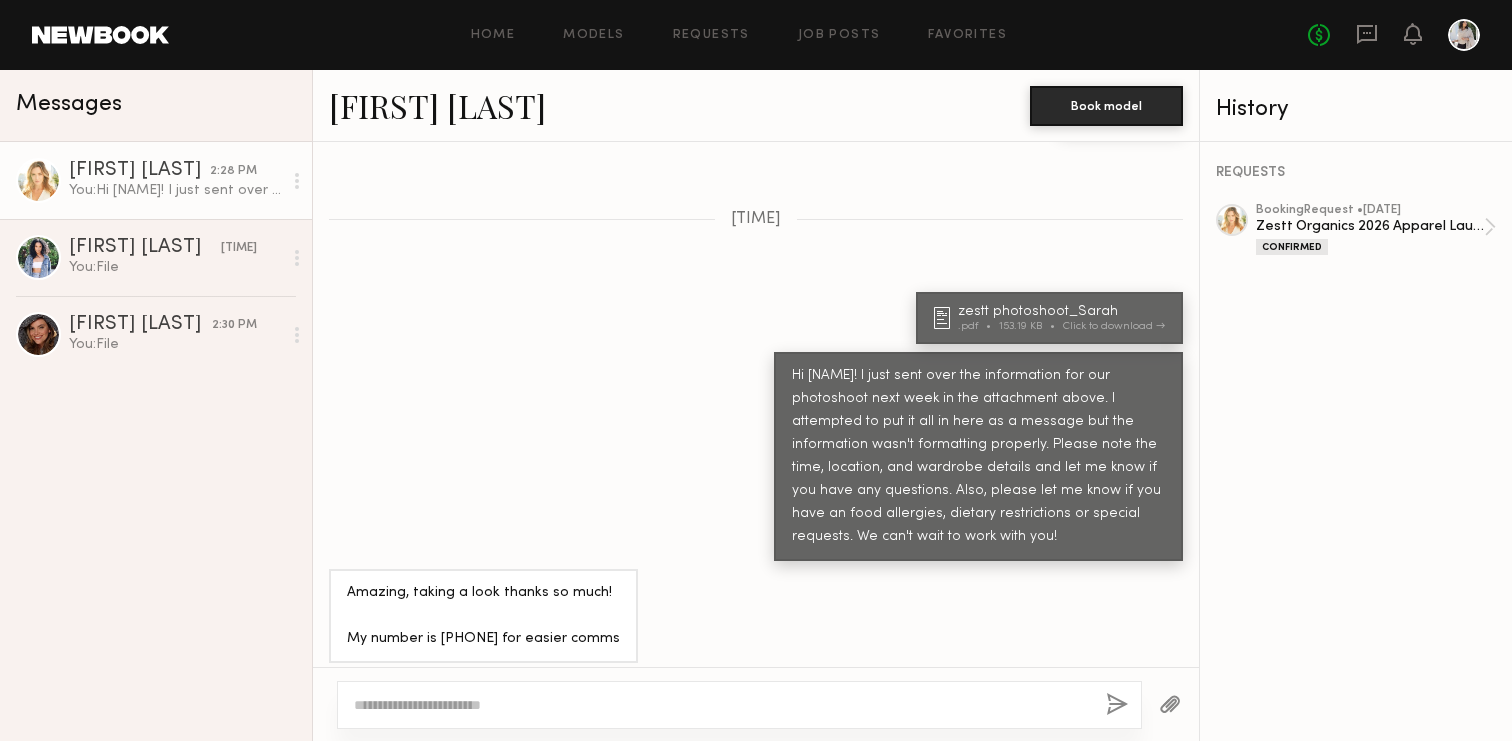 click 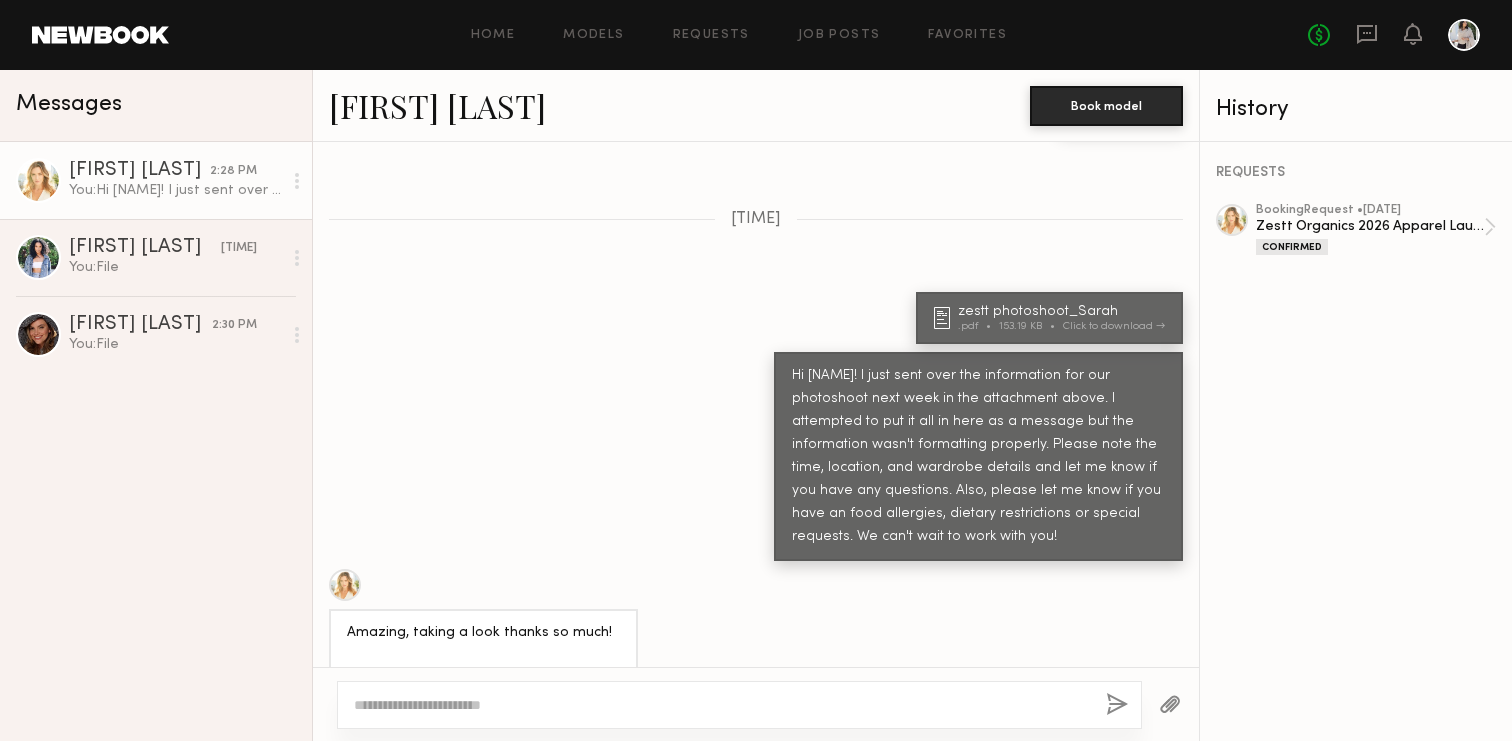 scroll, scrollTop: 2622, scrollLeft: 0, axis: vertical 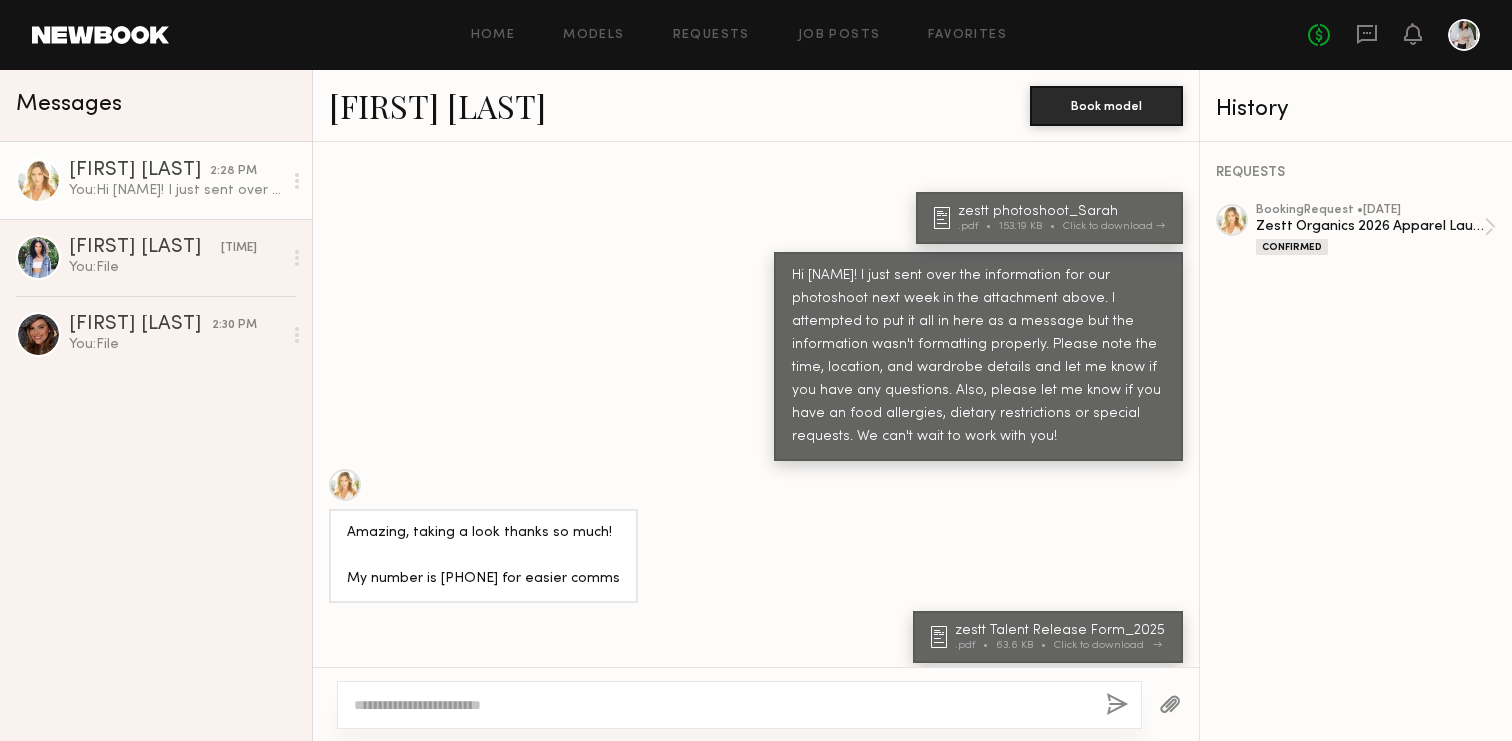 click on "zestt Talent Release Form_2025" 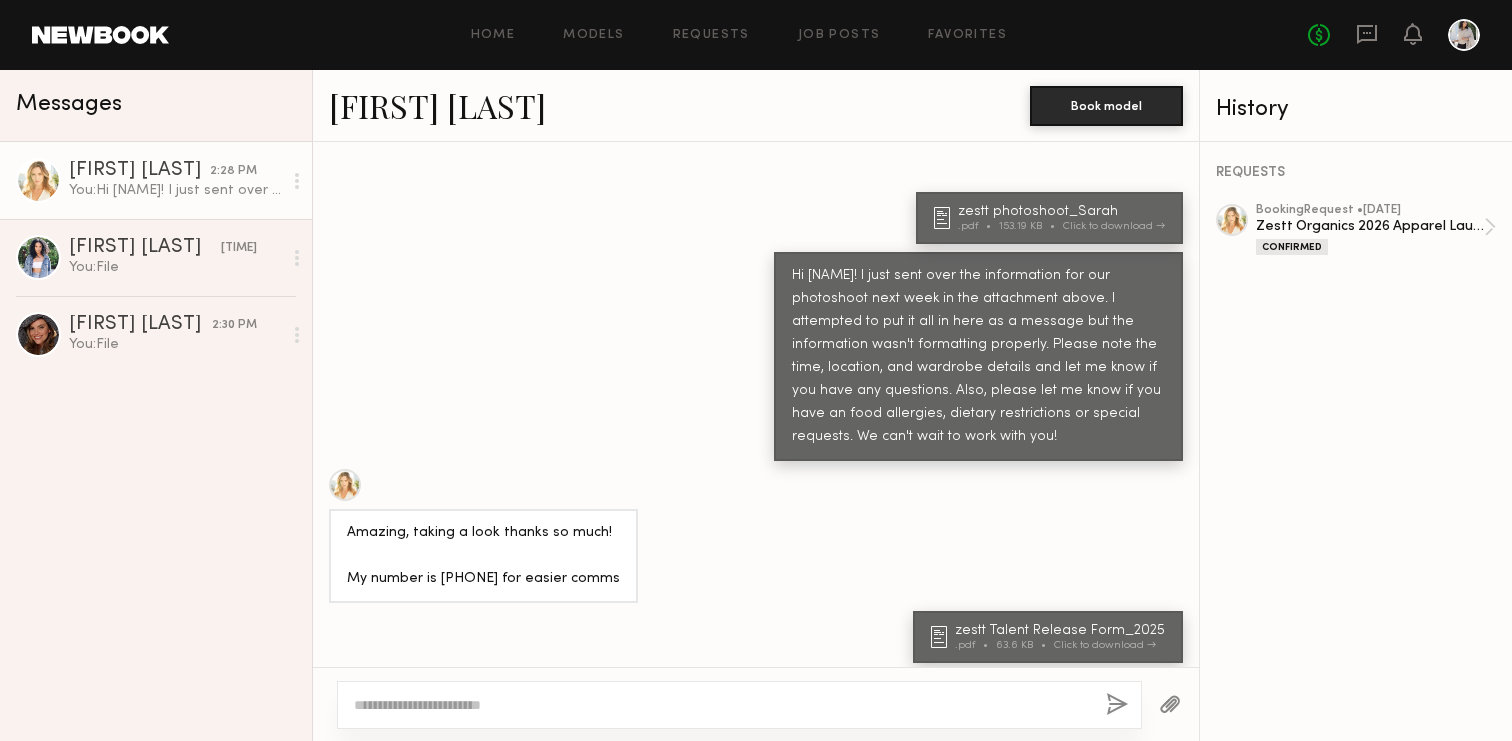 click 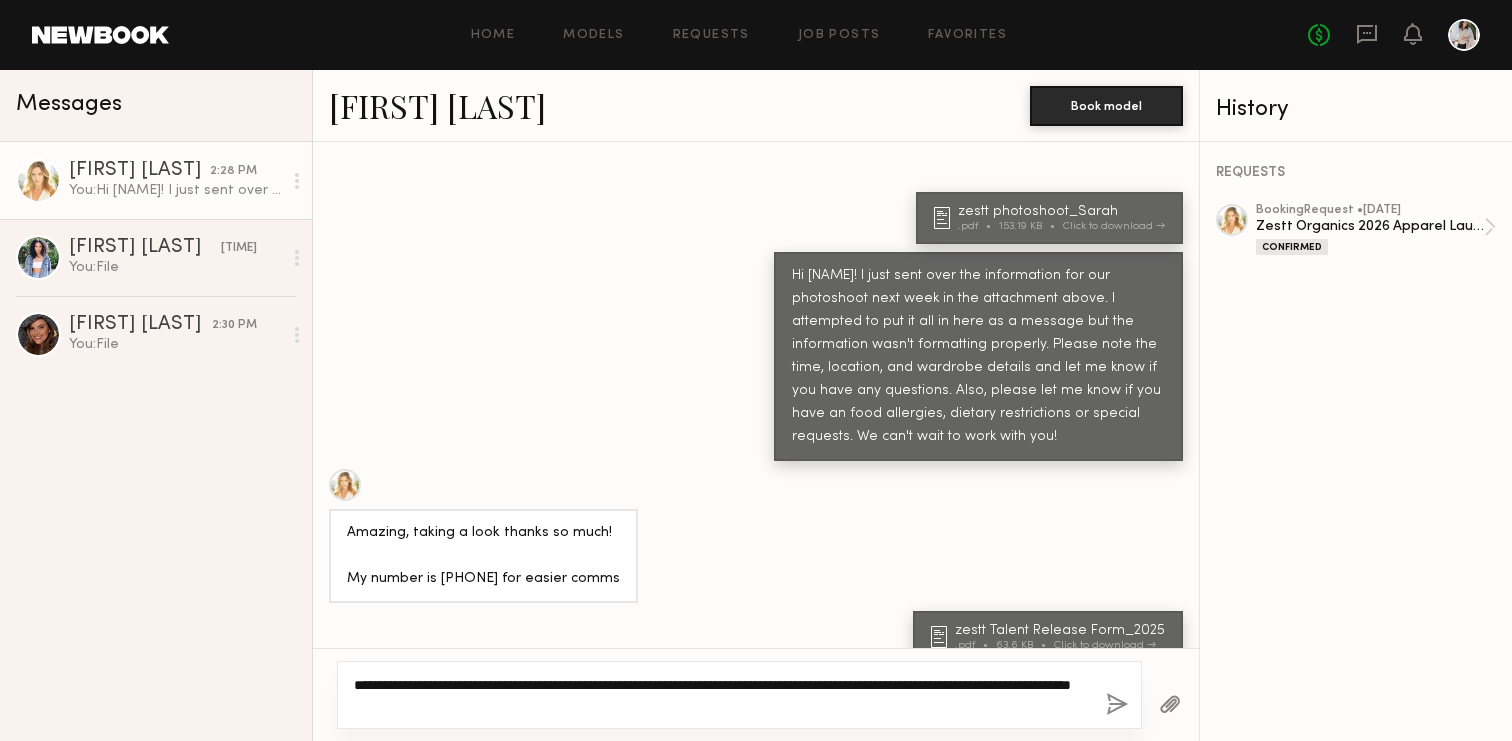 drag, startPoint x: 985, startPoint y: 684, endPoint x: 851, endPoint y: 678, distance: 134.13426 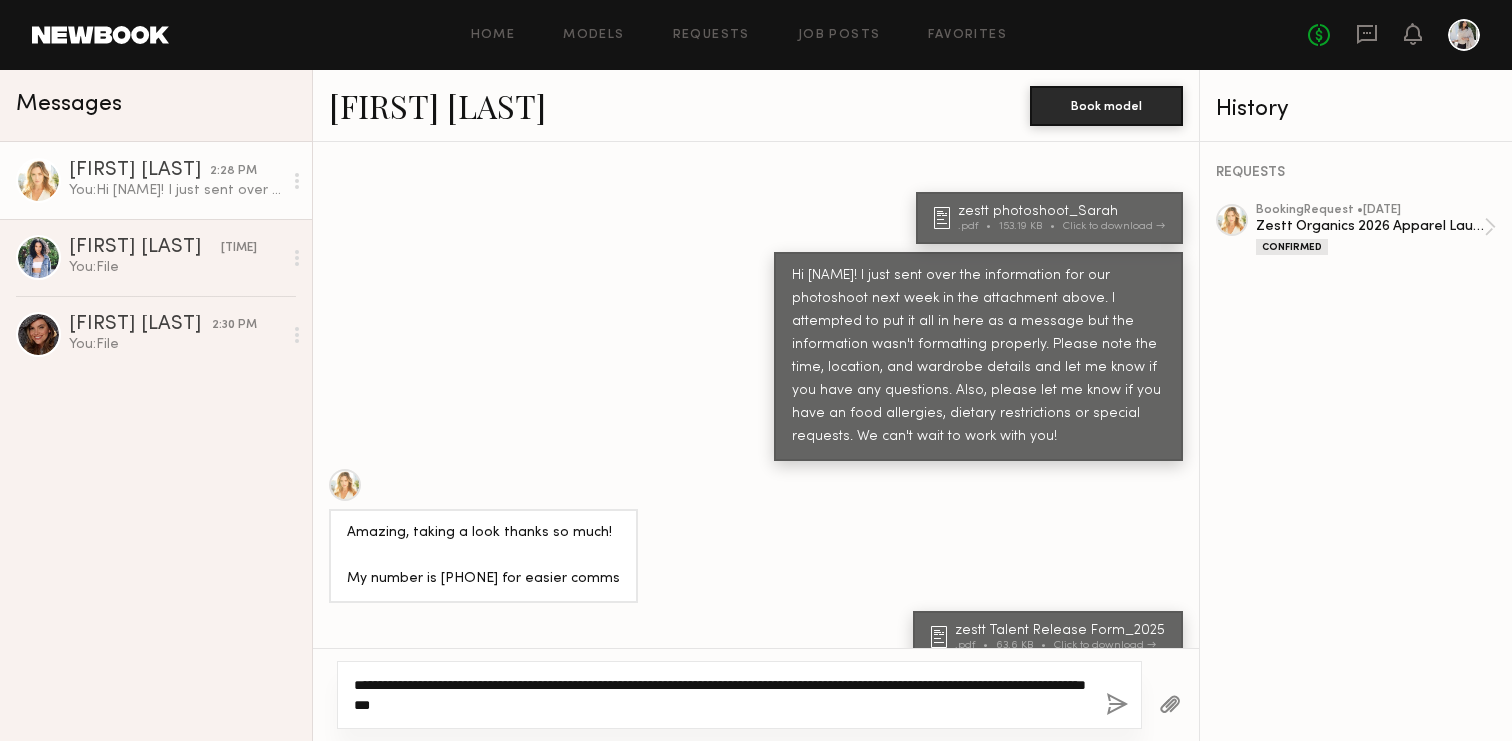 type on "**********" 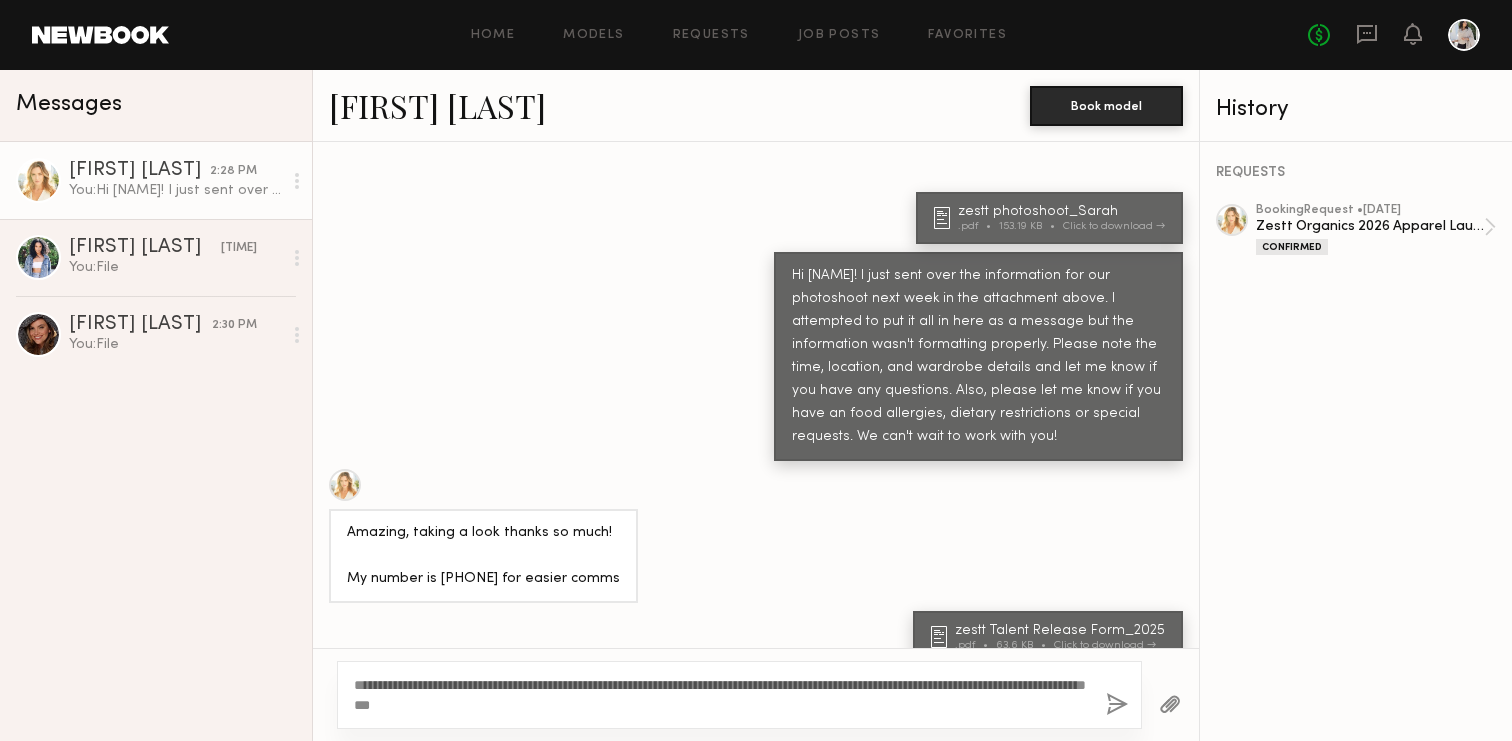 click 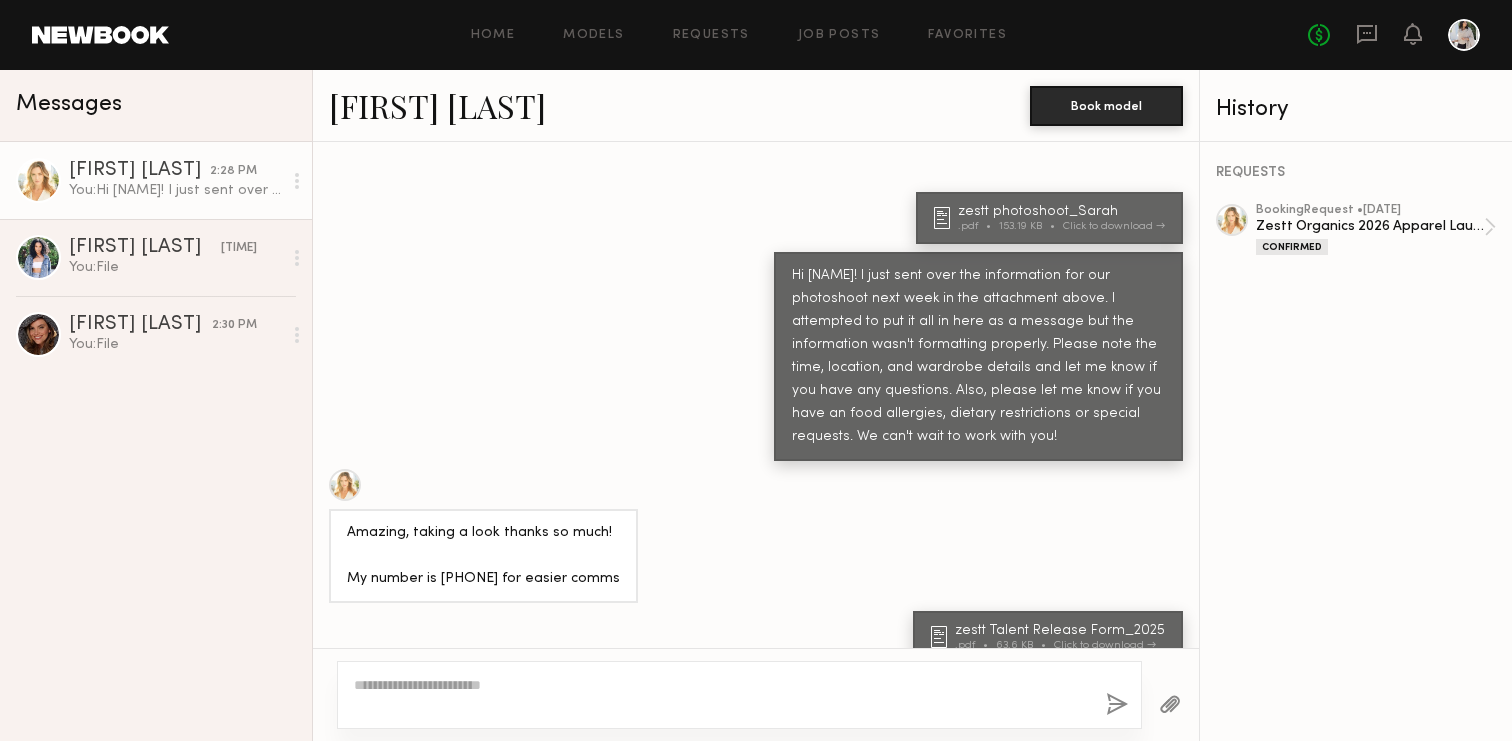 scroll, scrollTop: 2764, scrollLeft: 0, axis: vertical 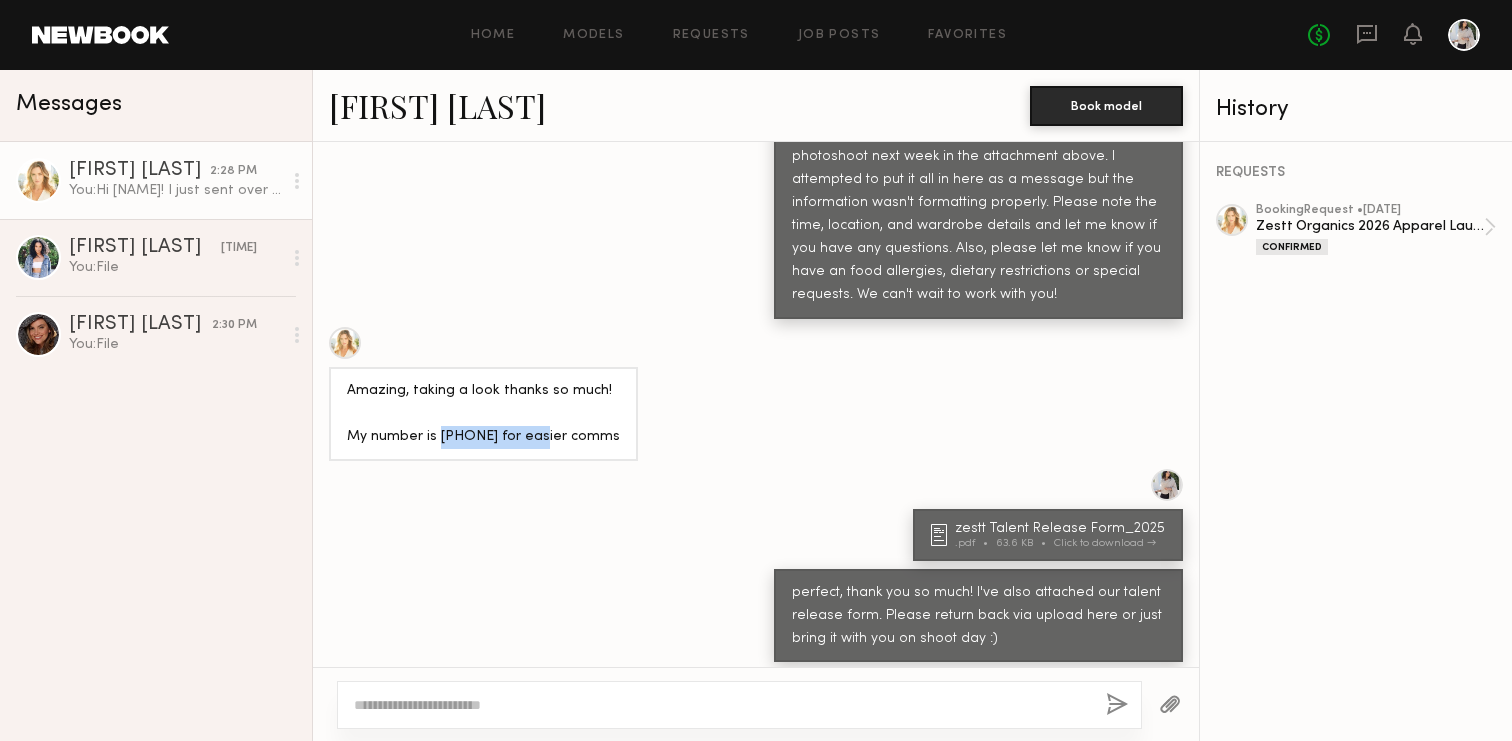 drag, startPoint x: 435, startPoint y: 423, endPoint x: 526, endPoint y: 414, distance: 91.44397 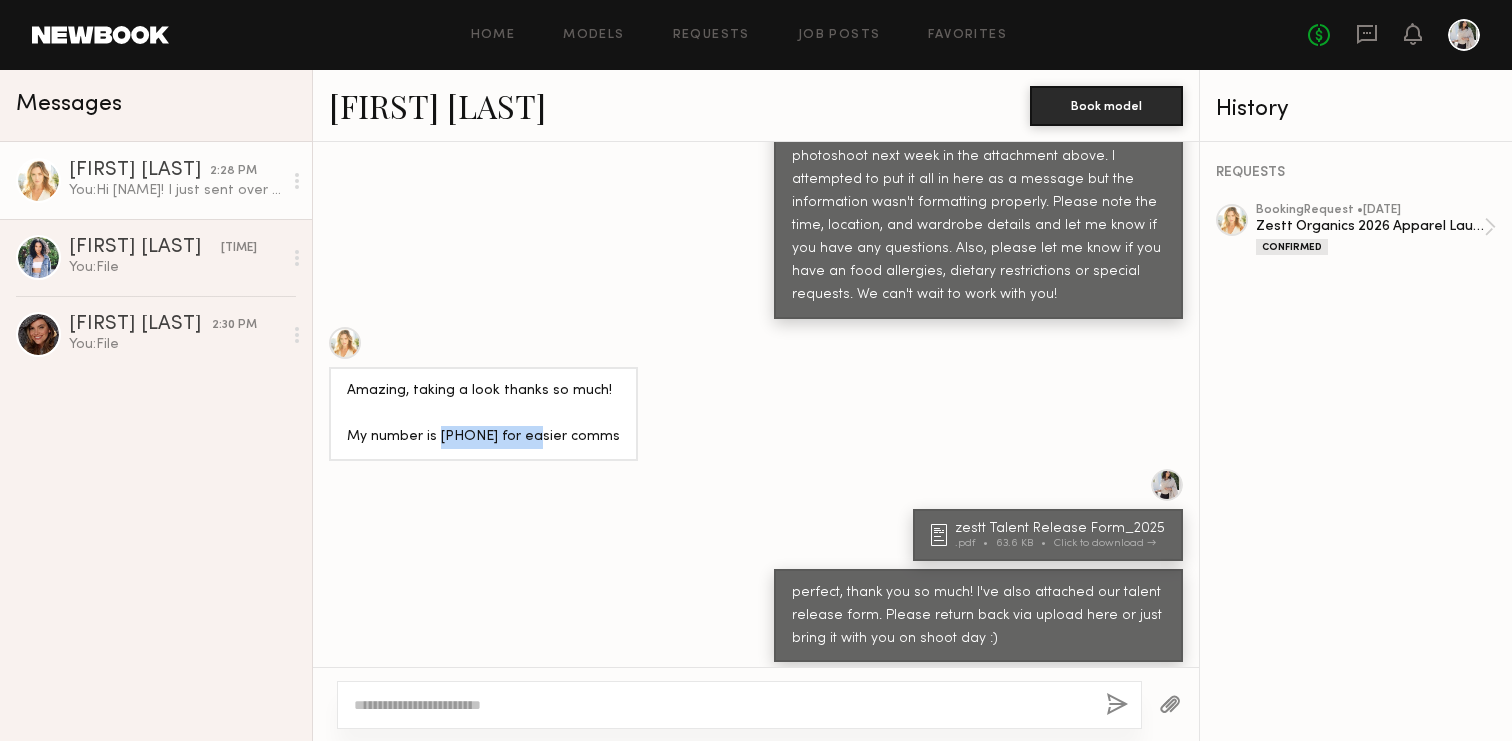copy on "[PHONE]" 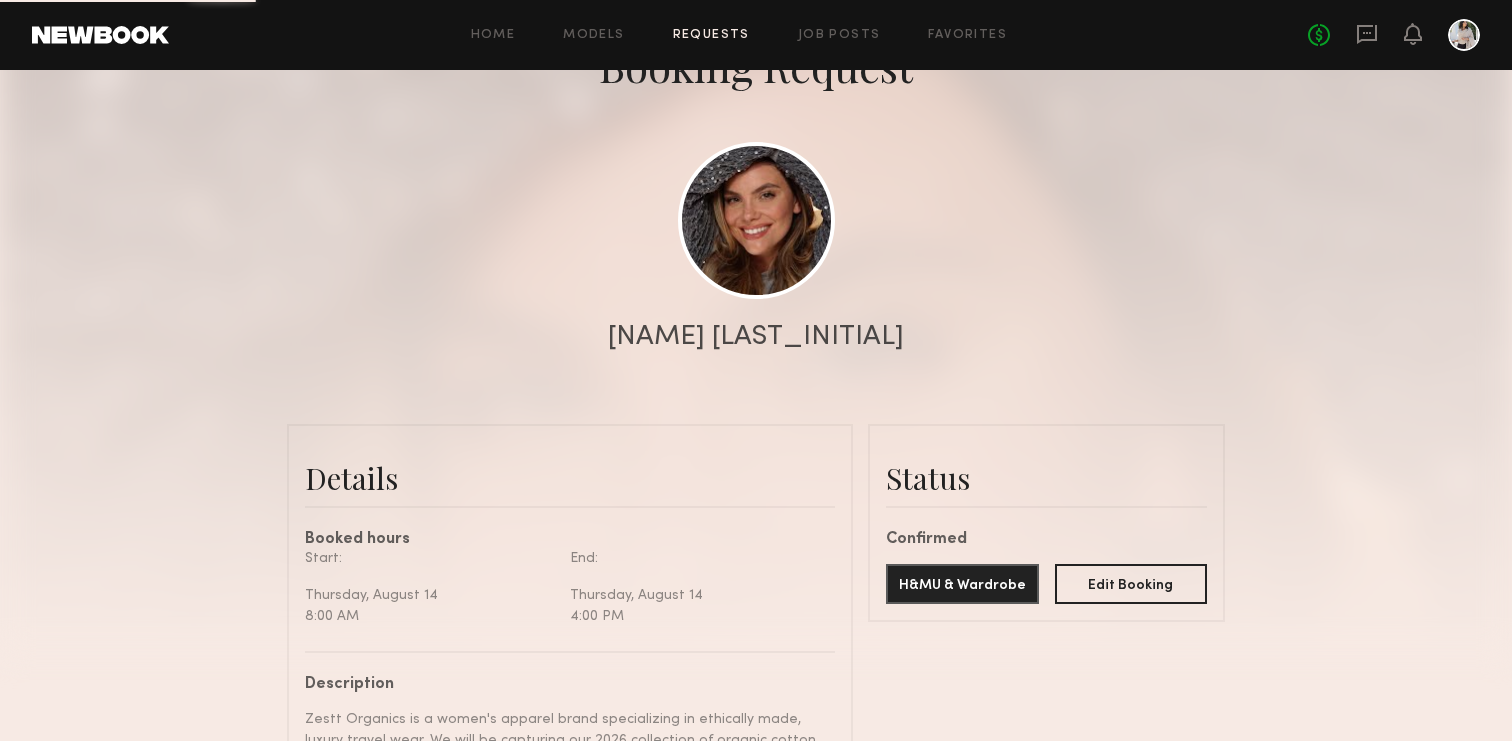 scroll, scrollTop: 155, scrollLeft: 0, axis: vertical 